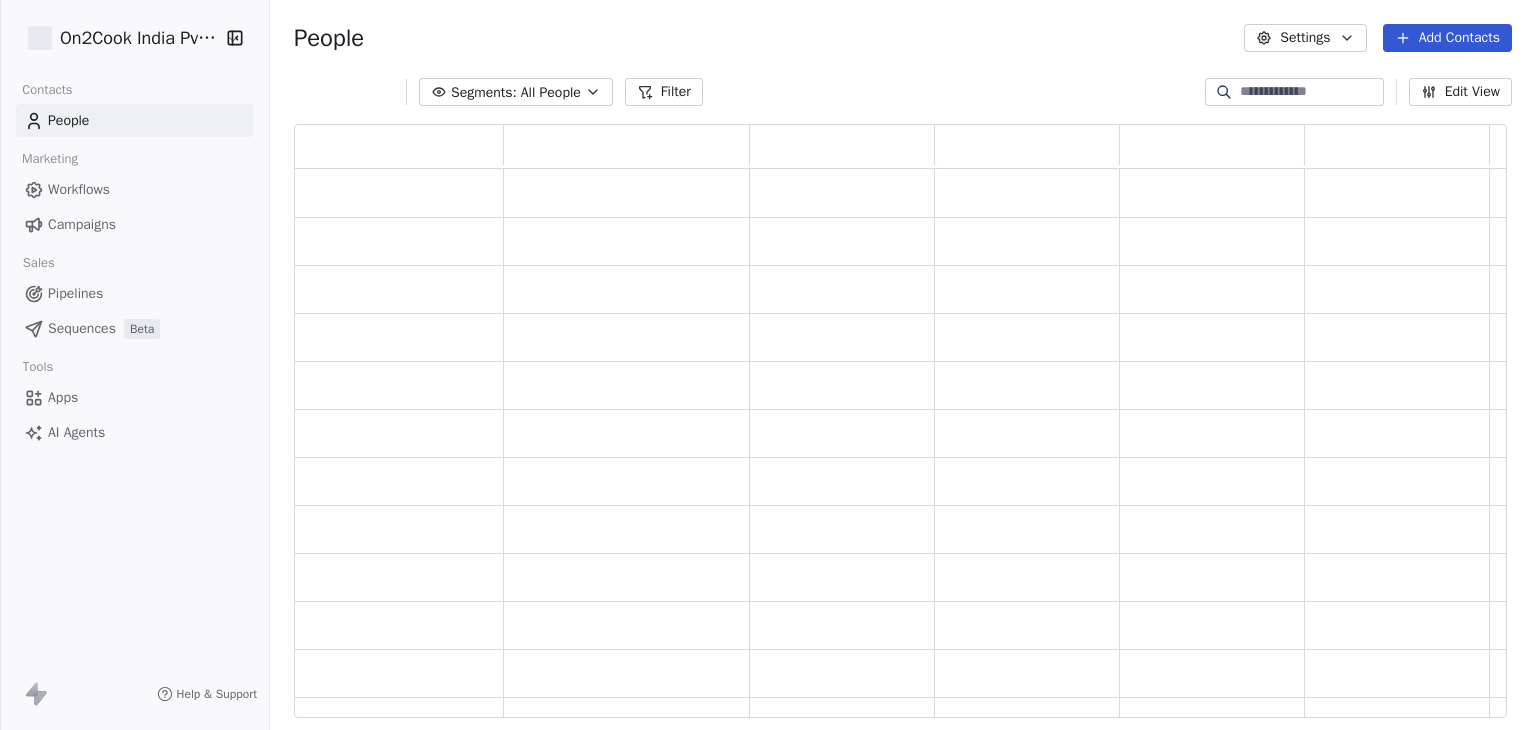 scroll, scrollTop: 0, scrollLeft: 0, axis: both 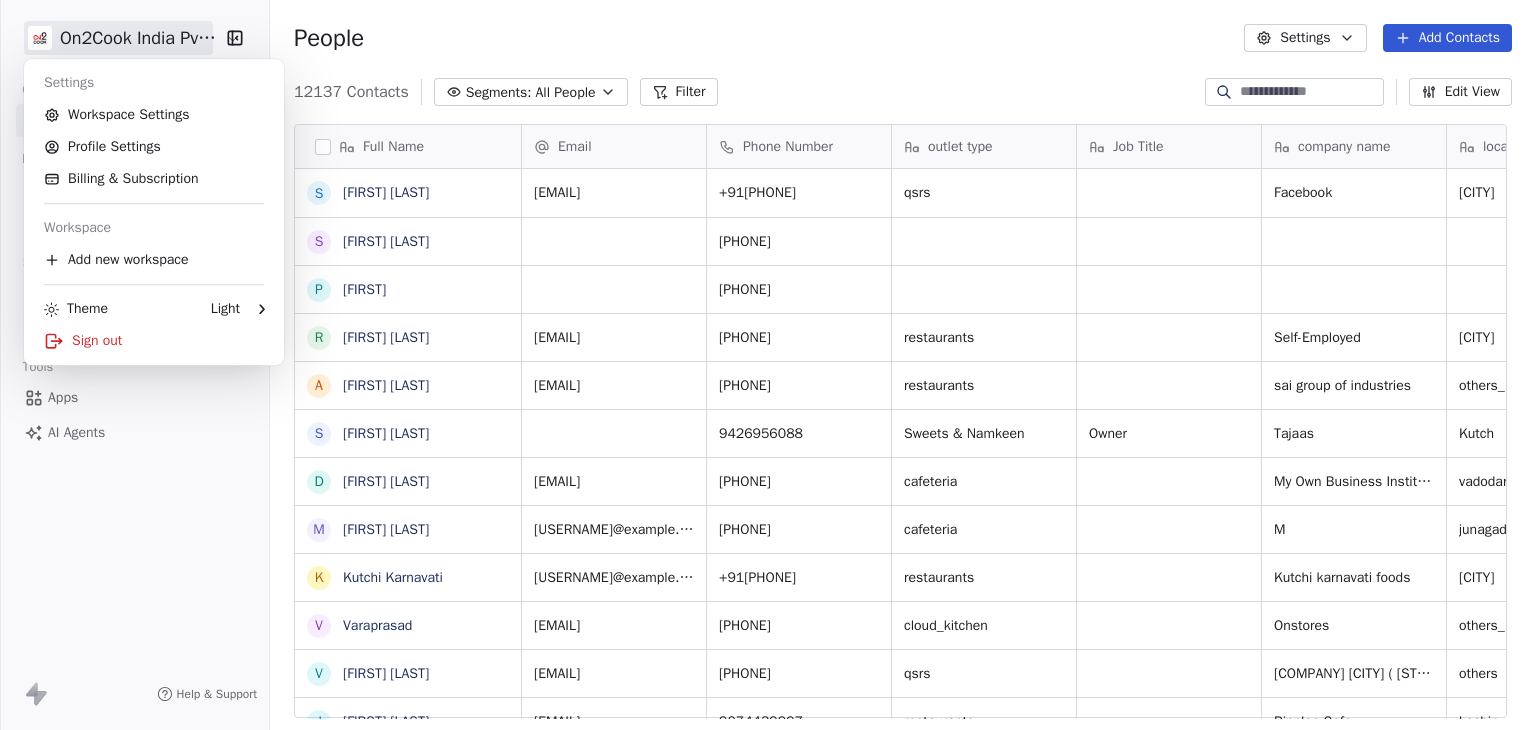 click on "On2Cook India Pvt. Ltd. Contacts People Marketing Workflows Campaigns Sales Pipelines Sequences Beta Tools Apps AI Agents Help & Support People Settings Add Contacts 12137 Contacts Segments: All People Filter Edit View Tag Add to Sequence Export Full Name S Sunny Sharma S Sukumar Singh P Pooja R Ritesh Agarwal A Akhilesh Singh S Shailesh Thacker D DIVYANG UPADHYAY m manish mandora K Kutchi Karnavati V Varaprasad V Vivek Shukla J Joji Vadana N N.Hazari. g gautam mukherjee D Dayanand Subramani R Rajiv Vyas A Aditya Agrawal m manish mandora J Jagat Bakeri H Hitesh Trivedi T The Cheesy Bond Cafe R Rajib Kakati B Bhupesh p p:+91[PHONE] v vishal muttha P Pankaj Kuduchkar H Hemal Thobhani B Bhavesh Santola V Vikrant Tripathi K Krushna Mohan jena B Bhimsingh Solanki R Rajesh Gupta Email Phone Number outlet type Job Title company name location Location Lead Source Created Date IST sunnshar37@example.com +91[PHONE] qsrs Facebook chandigarh Meta [DATE] [TIME] +91[PHONE] WhatsApp [DATE] [TIME]" at bounding box center (768, 365) 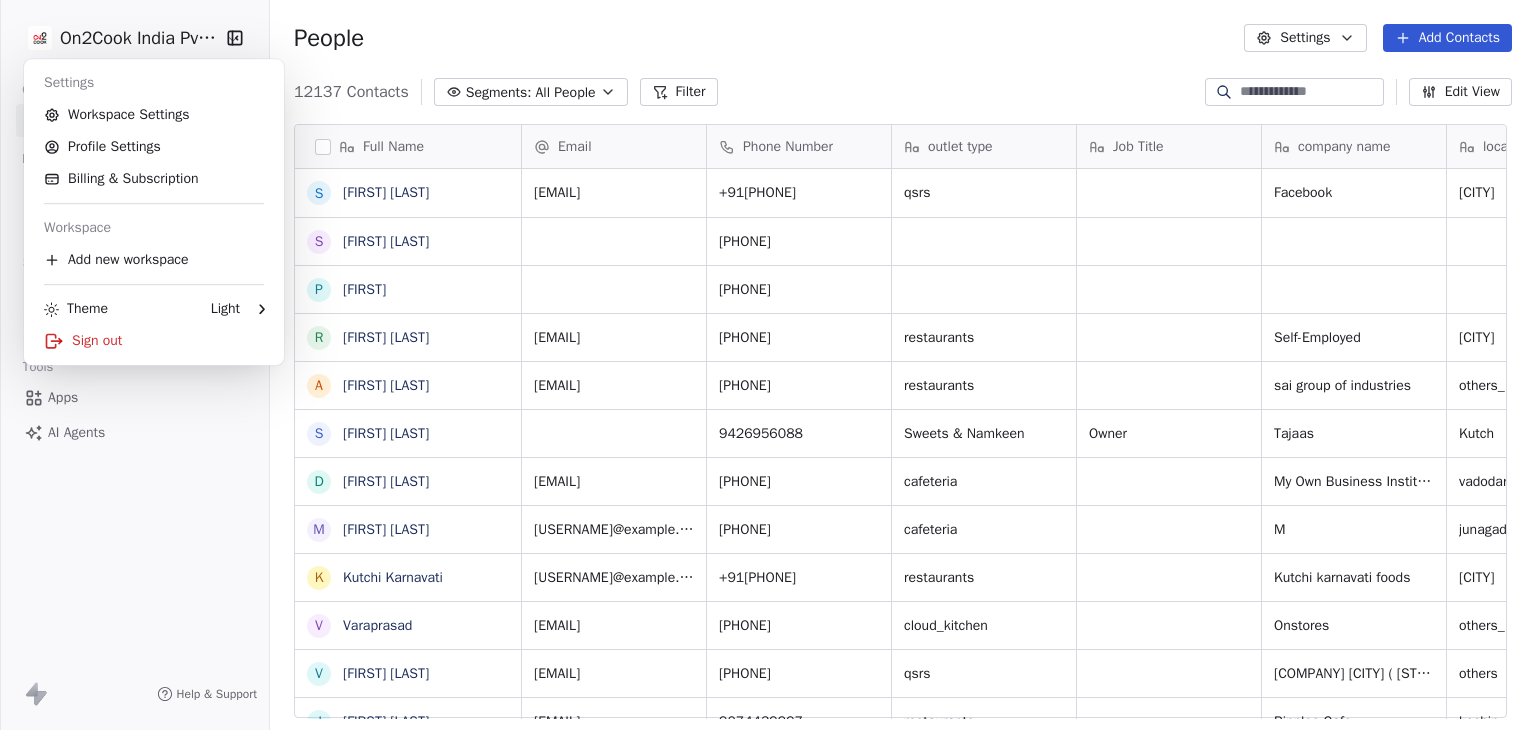 click on "On2Cook India Pvt. Ltd. Contacts People Marketing Workflows Campaigns Sales Pipelines Sequences Beta Tools Apps AI Agents Help & Support People Settings Add Contacts 12137 Contacts Segments: All People Filter Edit View Tag Add to Sequence Export Full Name S Sunny Sharma S Sukumar Singh P Pooja R Ritesh Agarwal A Akhilesh Singh S Shailesh Thacker D DIVYANG UPADHYAY m manish mandora K Kutchi Karnavati V Varaprasad V Vivek Shukla J Joji Vadana N N.Hazari. g gautam mukherjee D Dayanand Subramani R Rajiv Vyas A Aditya Agrawal m manish mandora J Jagat Bakeri H Hitesh Trivedi T The Cheesy Bond Cafe R Rajib Kakati B Bhupesh p p:+91[PHONE] v vishal muttha P Pankaj Kuduchkar H Hemal Thobhani B Bhavesh Santola V Vikrant Tripathi K Krushna Mohan jena B Bhimsingh Solanki R Rajesh Gupta Email Phone Number outlet type Job Title company name location Location Lead Source Created Date IST sunnshar37@example.com +91[PHONE] qsrs Facebook chandigarh Meta [DATE] [TIME] +91[PHONE] WhatsApp [DATE] [TIME]" at bounding box center [768, 365] 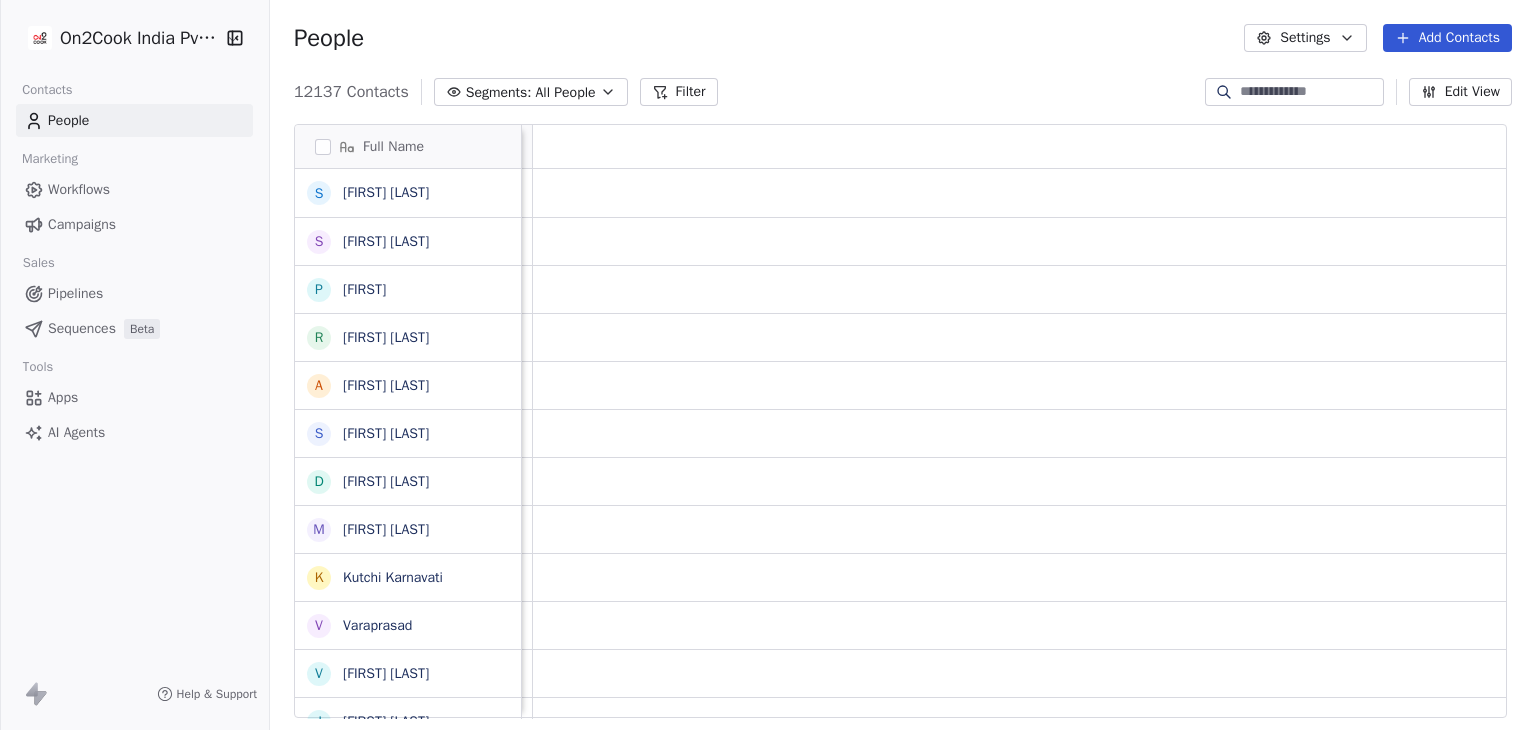 scroll, scrollTop: 0, scrollLeft: 0, axis: both 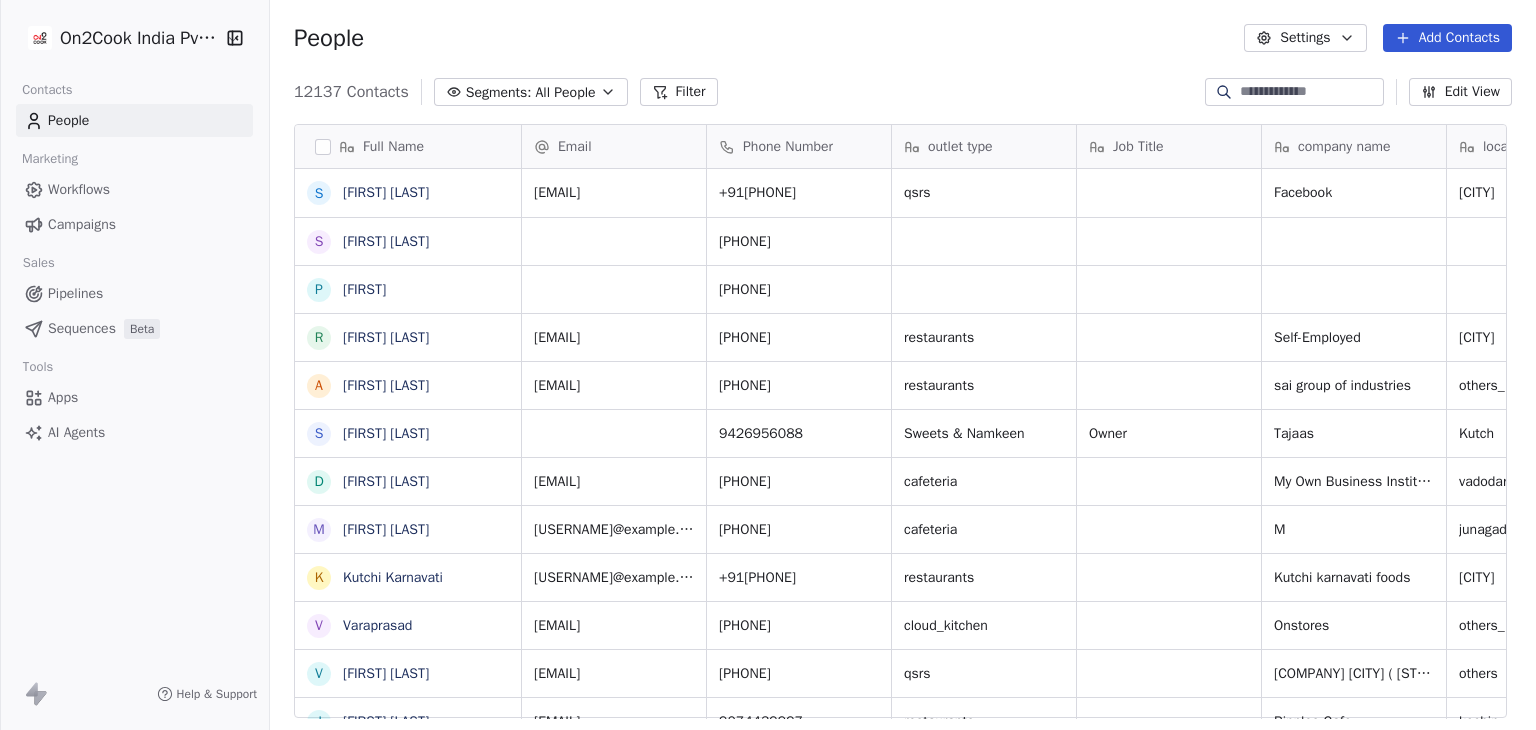 click at bounding box center (1294, 92) 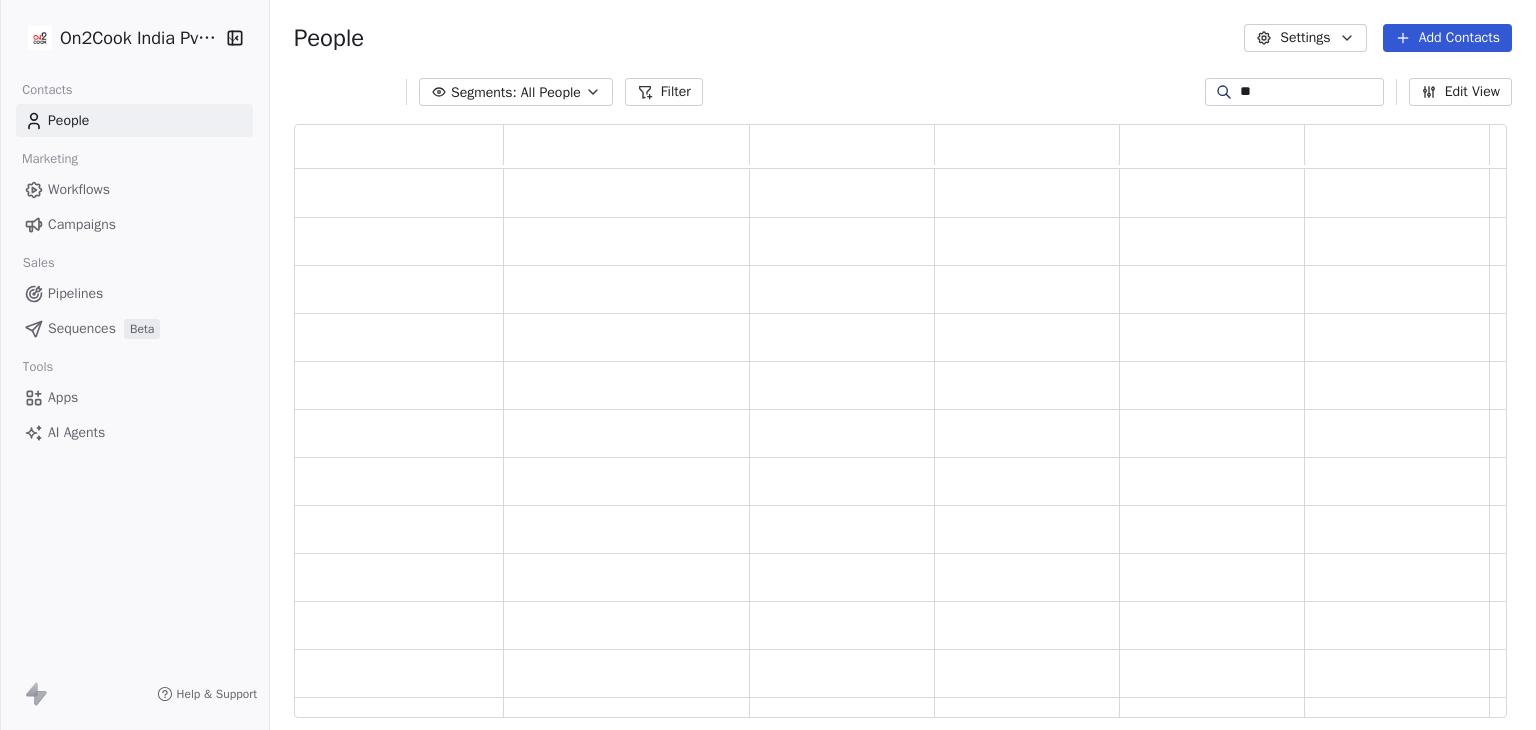 scroll, scrollTop: 16, scrollLeft: 16, axis: both 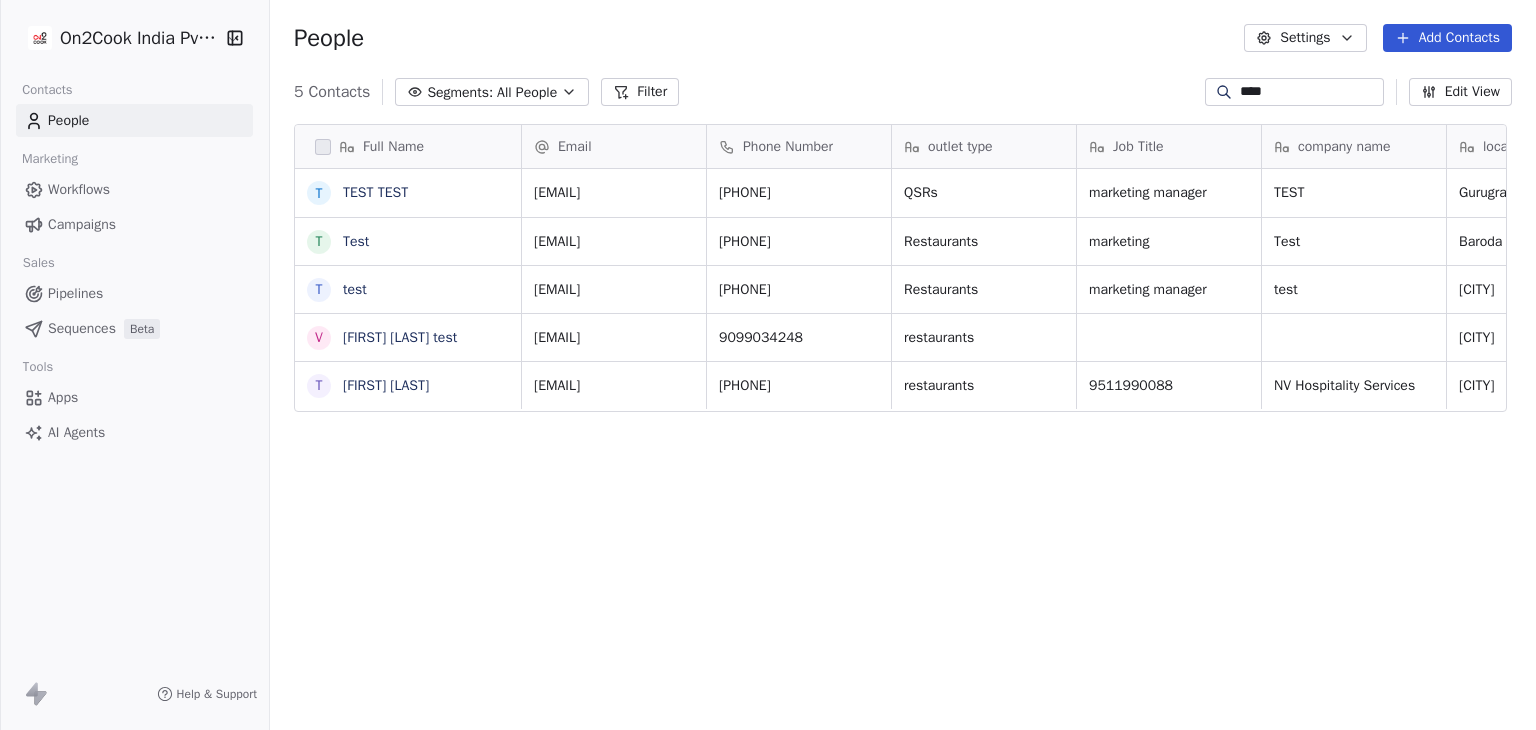 type on "****" 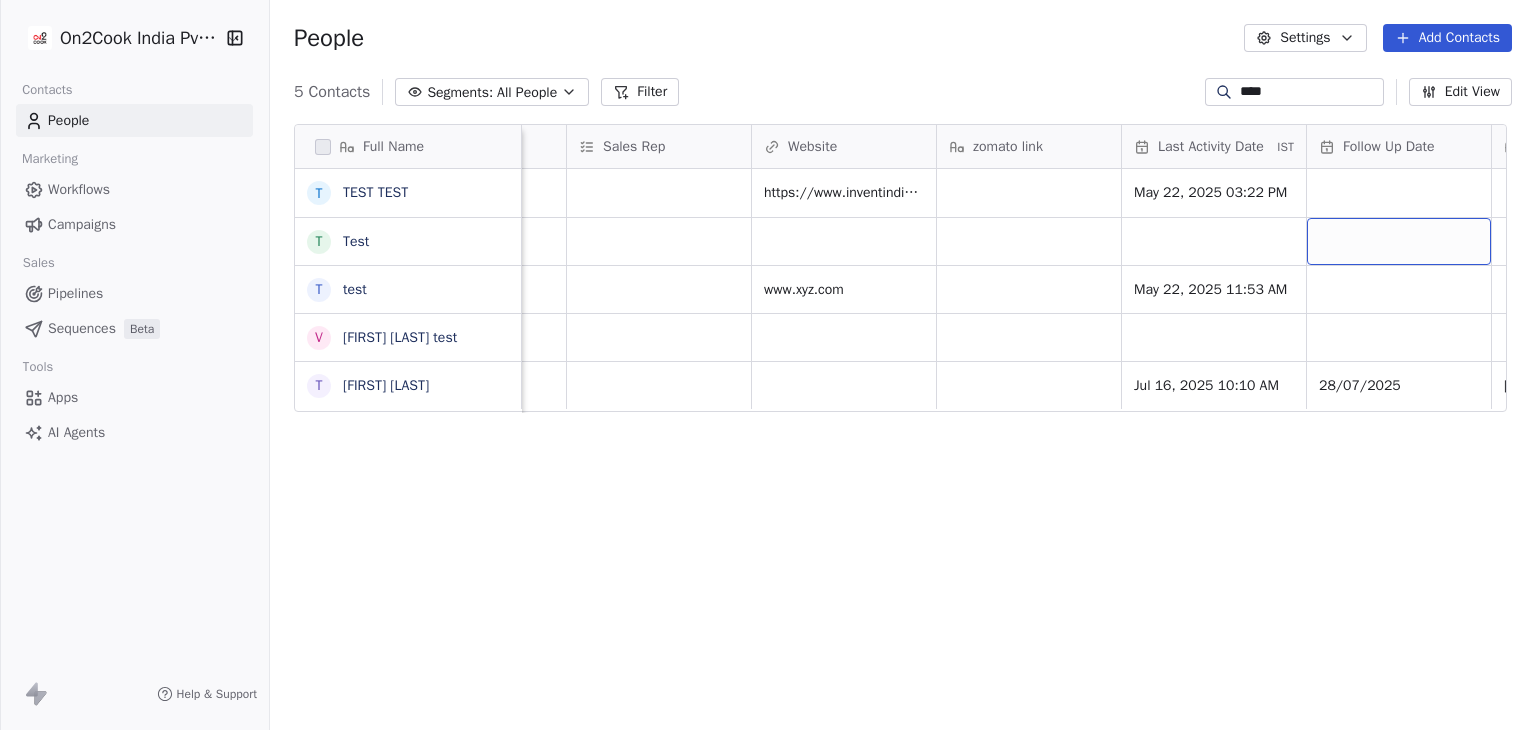 scroll, scrollTop: 0, scrollLeft: 2546, axis: horizontal 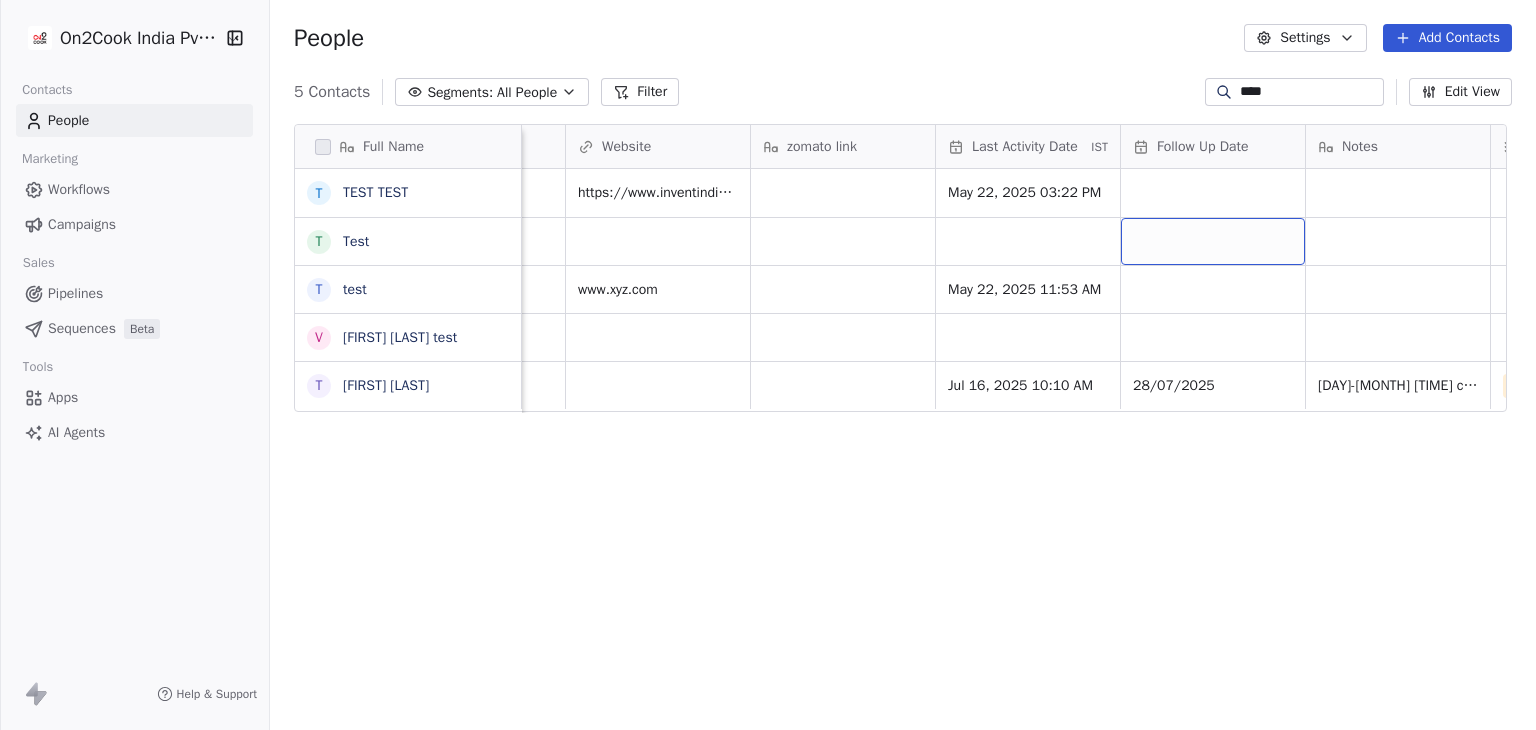click at bounding box center [1213, 241] 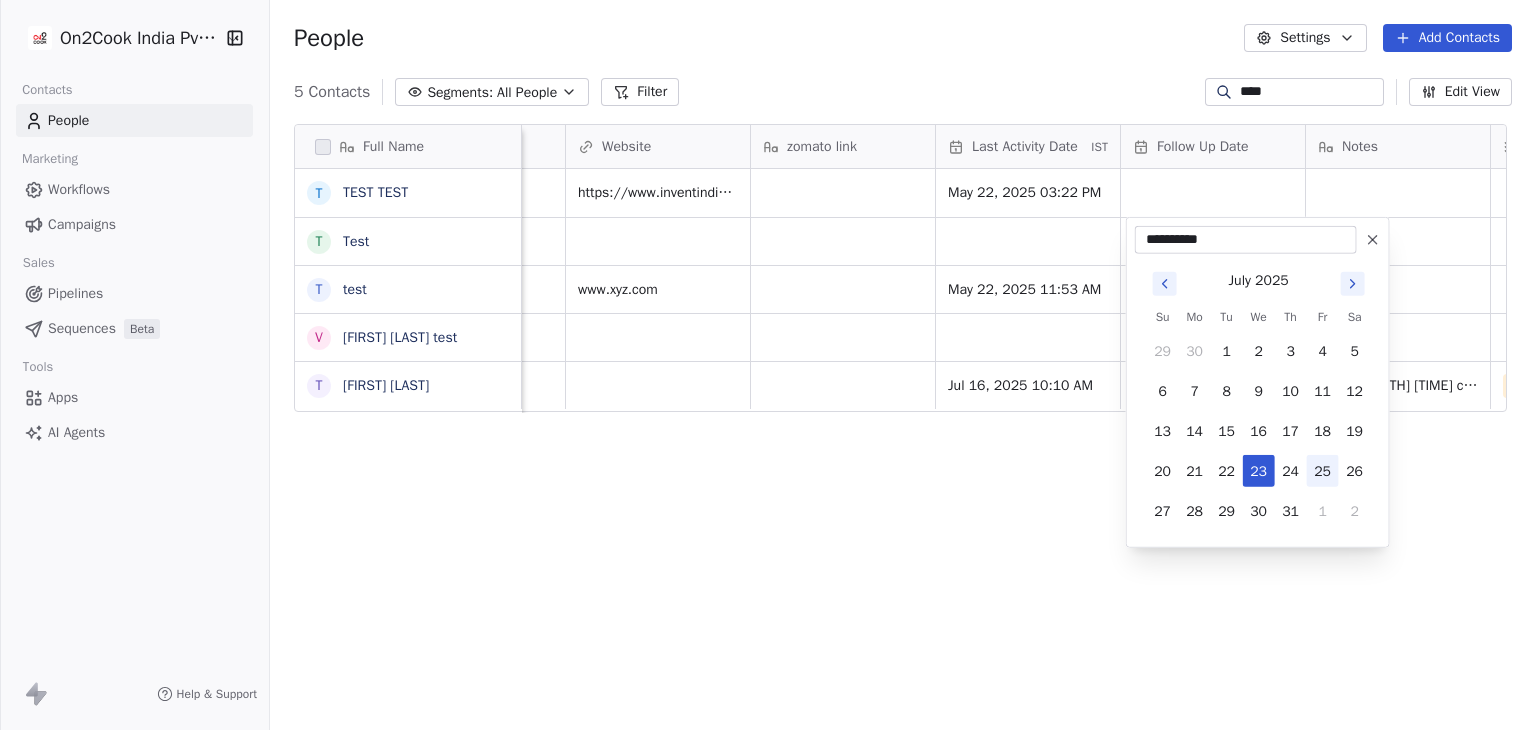 click on "25" at bounding box center [1323, 471] 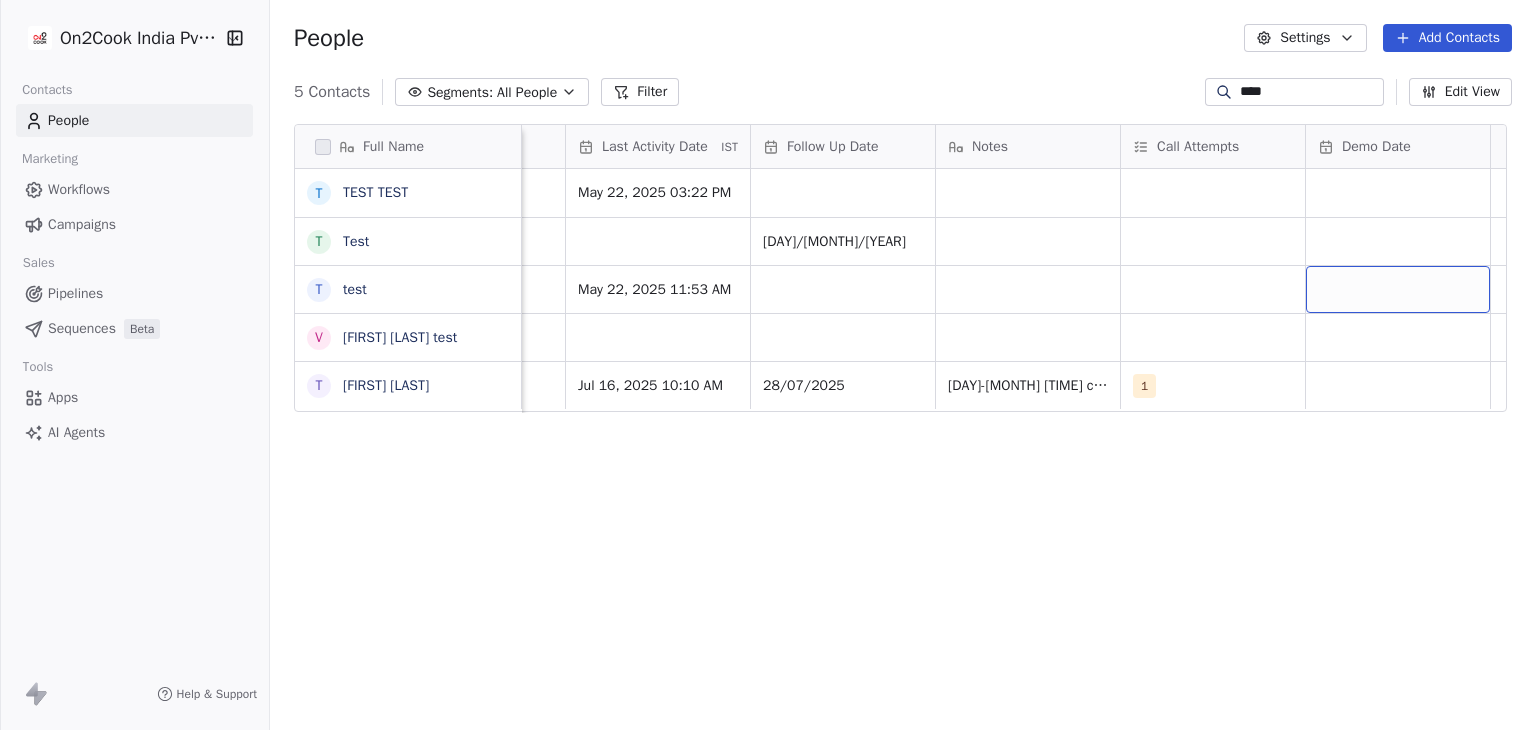 scroll, scrollTop: 0, scrollLeft: 2963, axis: horizontal 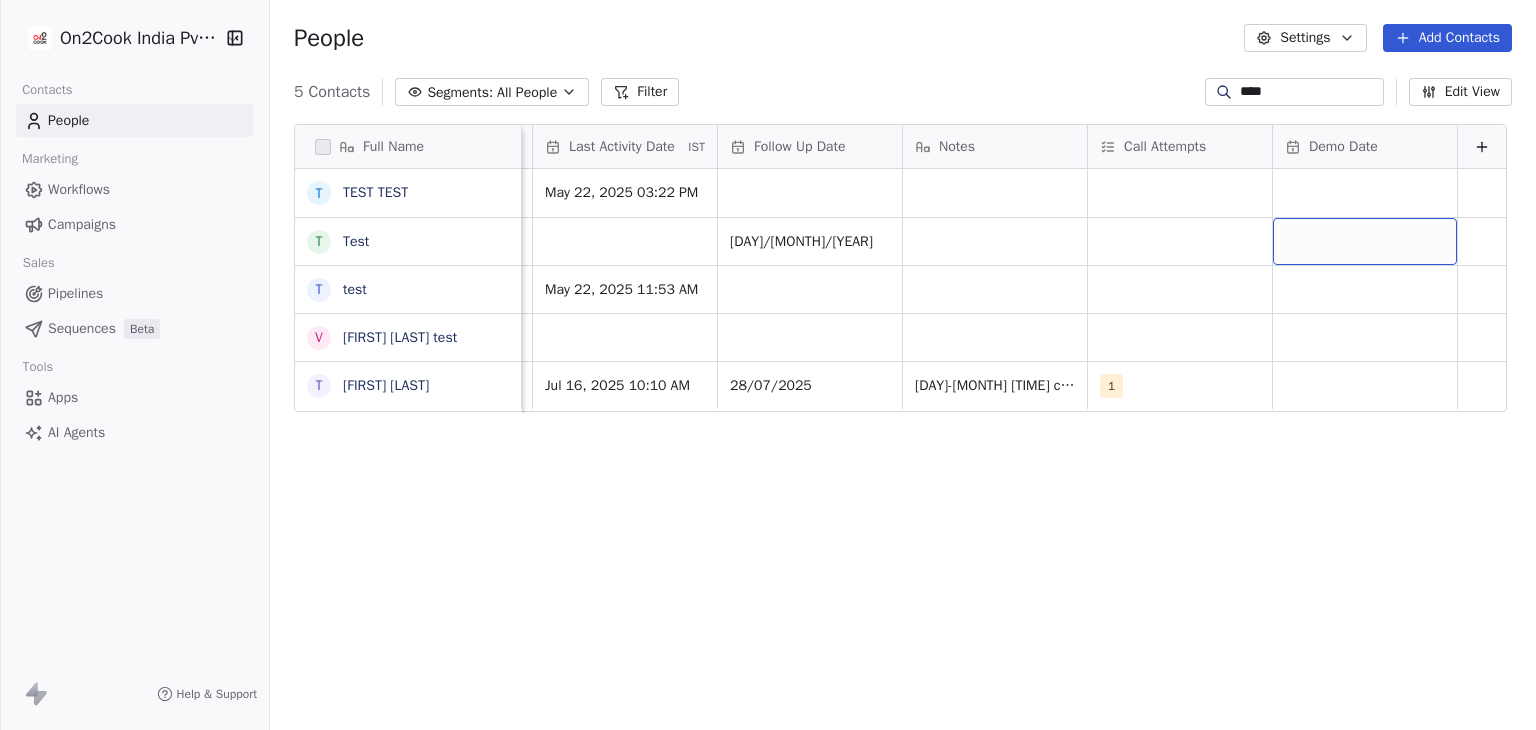click at bounding box center [1365, 241] 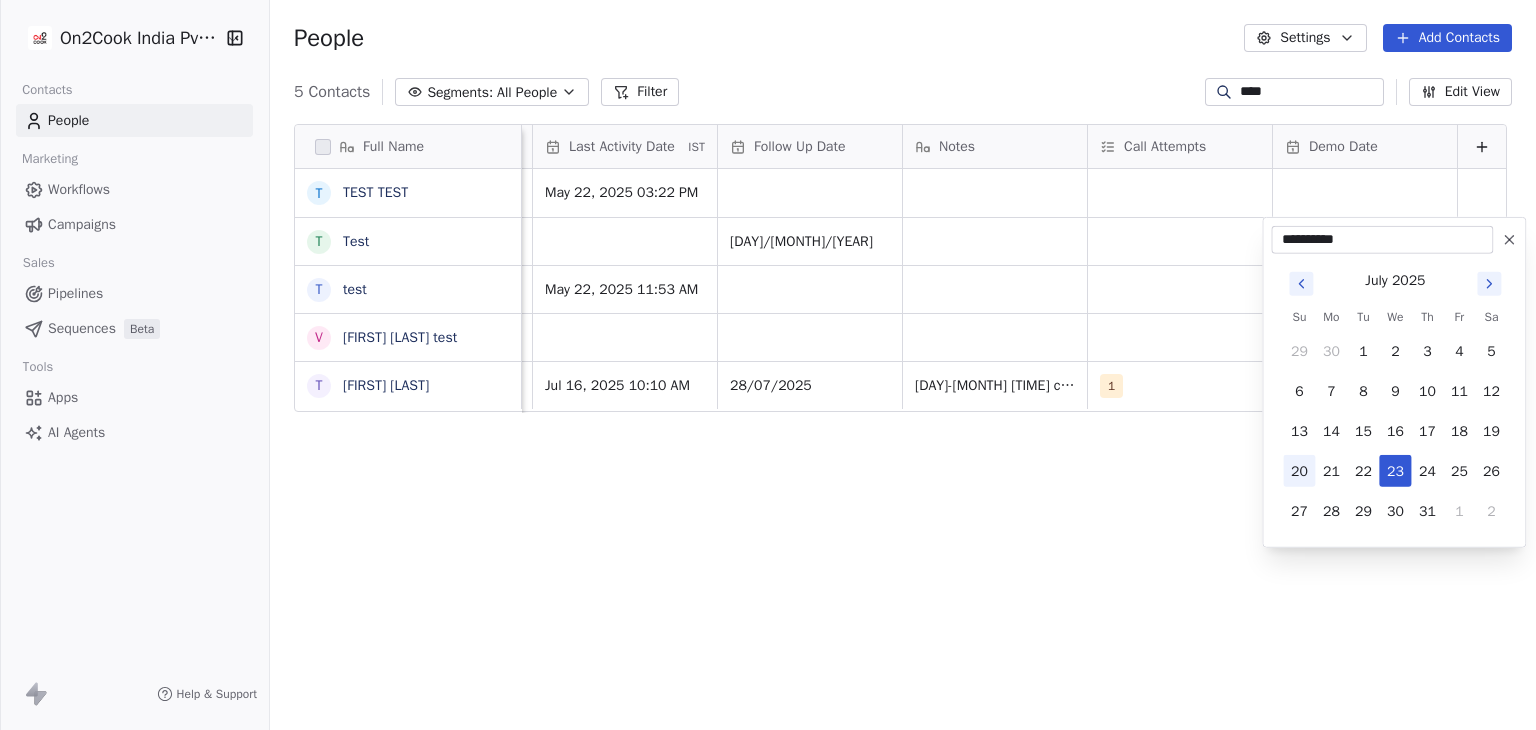 click on "20" at bounding box center [1299, 471] 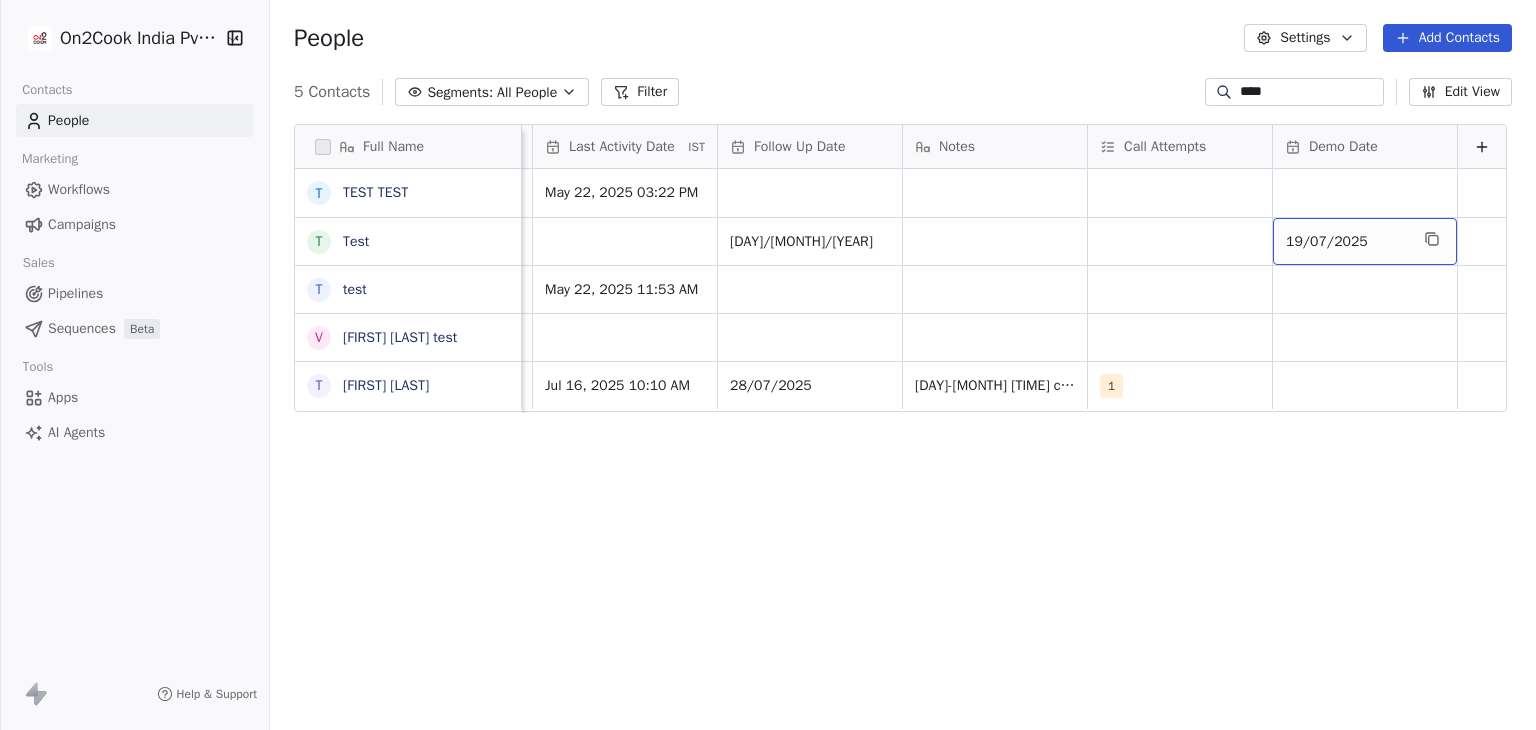 click on "19/07/2025" at bounding box center (1347, 242) 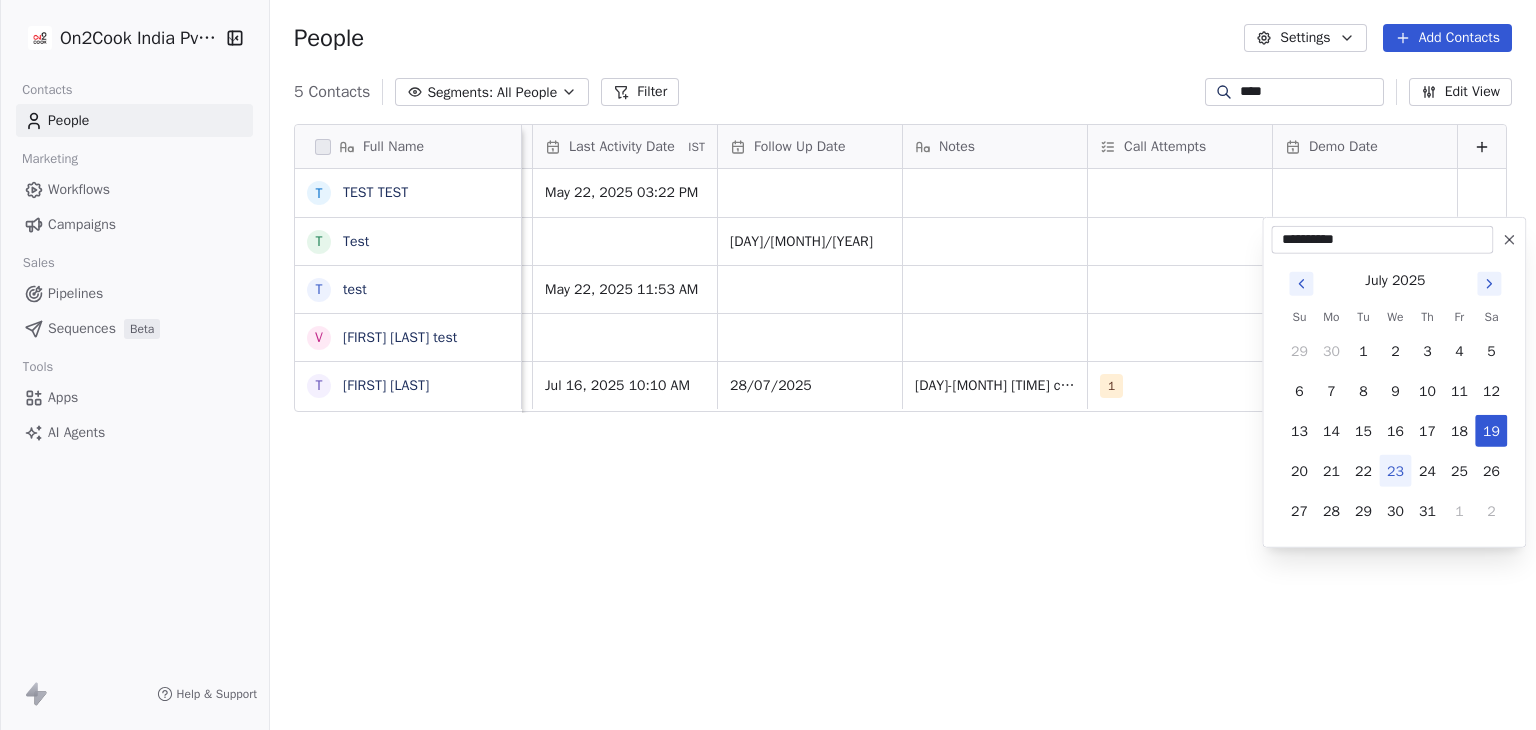 type 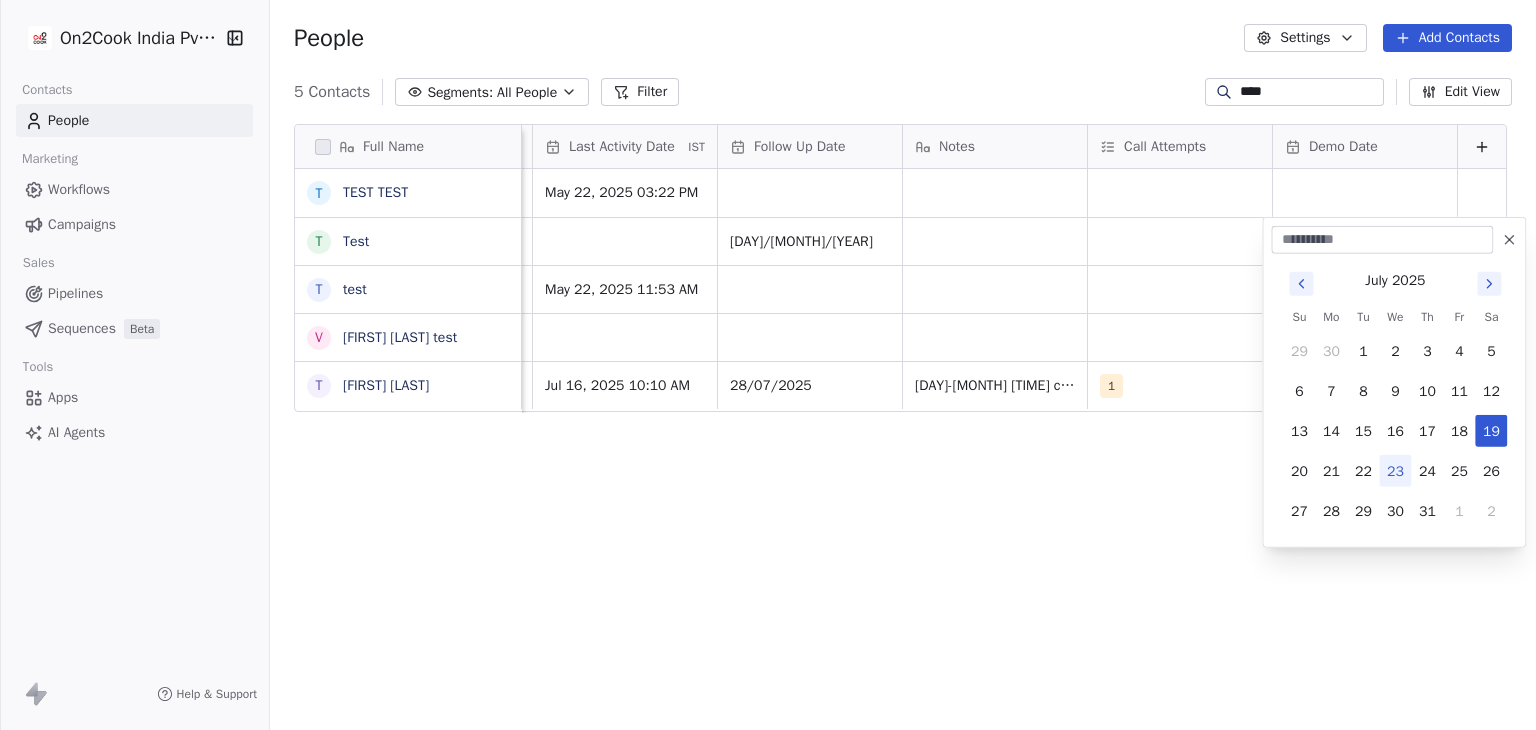 click on "On2Cook India Pvt. Ltd. Contacts People Marketing Workflows Campaigns Sales Pipelines Sequences Beta Tools Apps AI Agents Help & Support People Settings Add Contacts 5 Contacts Segments: All People Filter **** Edit View Tag Add to Sequence Export Full Name T TEST TEST T Test t test V Vithalani Anand test T Test Navin Patrick Sales Rep Website zomato link Last Activity Date IST Follow Up Date Notes Call Attempts Demo Date https://www.inventindia.com/ [DATE] [TIME] 24/07/2025 19/07/2025 www.xyz.com [DATE] [TIME] Jul 16, 2025 10:10 AM 28/07/2025 16-07 15:59 customer has chain kitchen like resort restuarant etc, told me he is coming to ahmedabad in few days currently brochure and detail shared 1
To pick up a draggable item, press the space bar. While dragging, use the arrow keys to move the item. Press space again to drop the item in its new position, or press escape to cancel. July 2025 Su Mo Tu We Th Fr Sa 29 30 1 2 3 4 5 6 7 8 9 10 11 12 13 14 15 16 17 18 19 20" at bounding box center (768, 365) 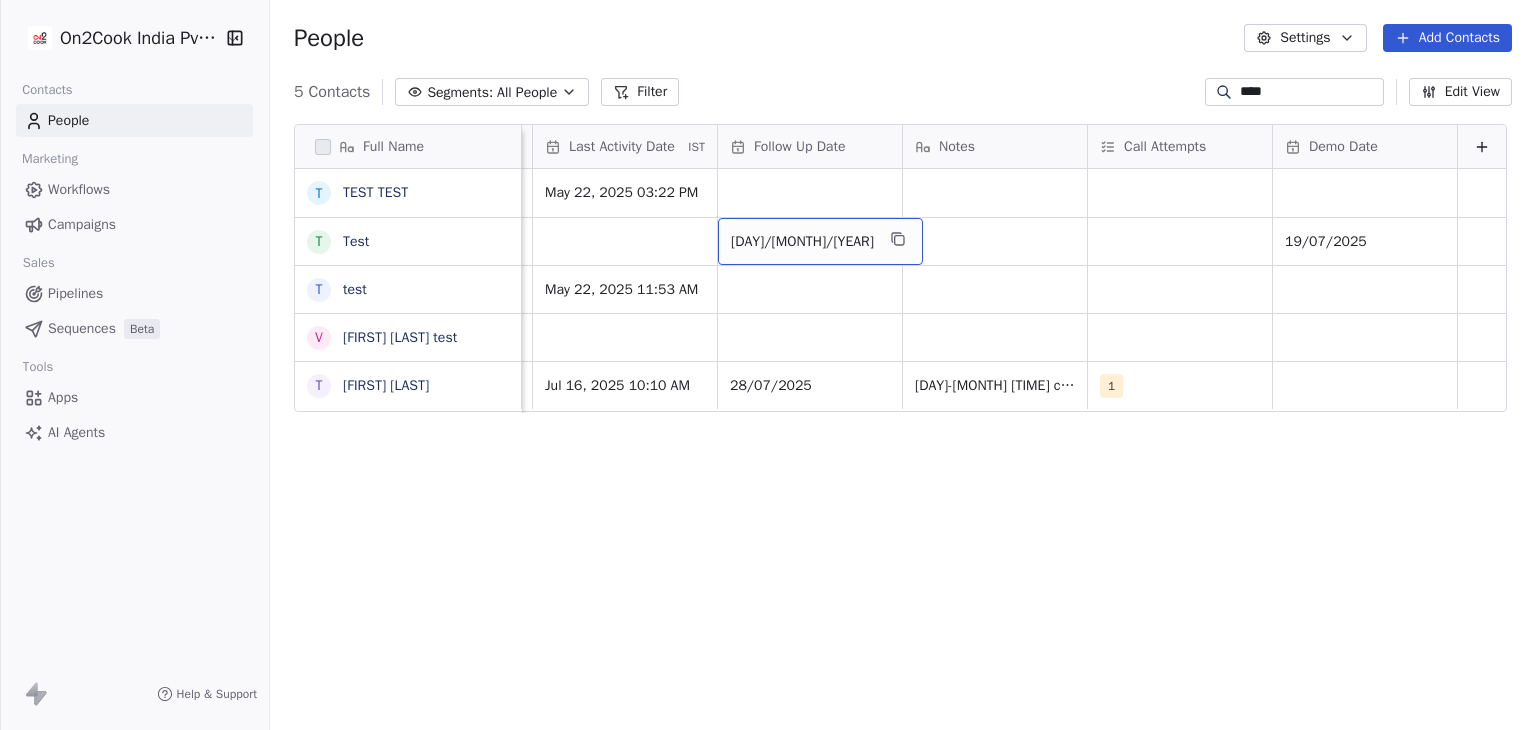 click on "[DAY]/[MONTH]/[YEAR]" at bounding box center [802, 242] 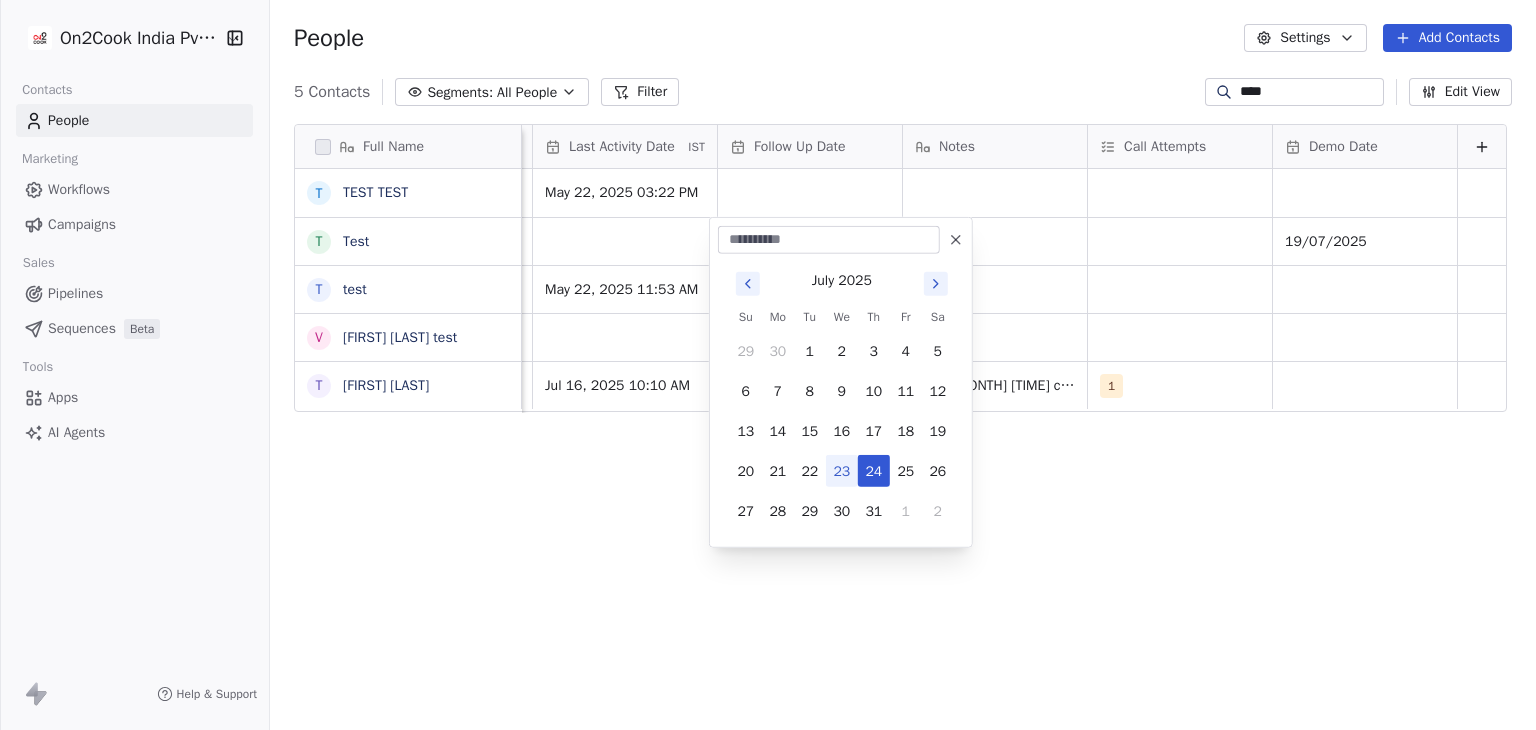 type 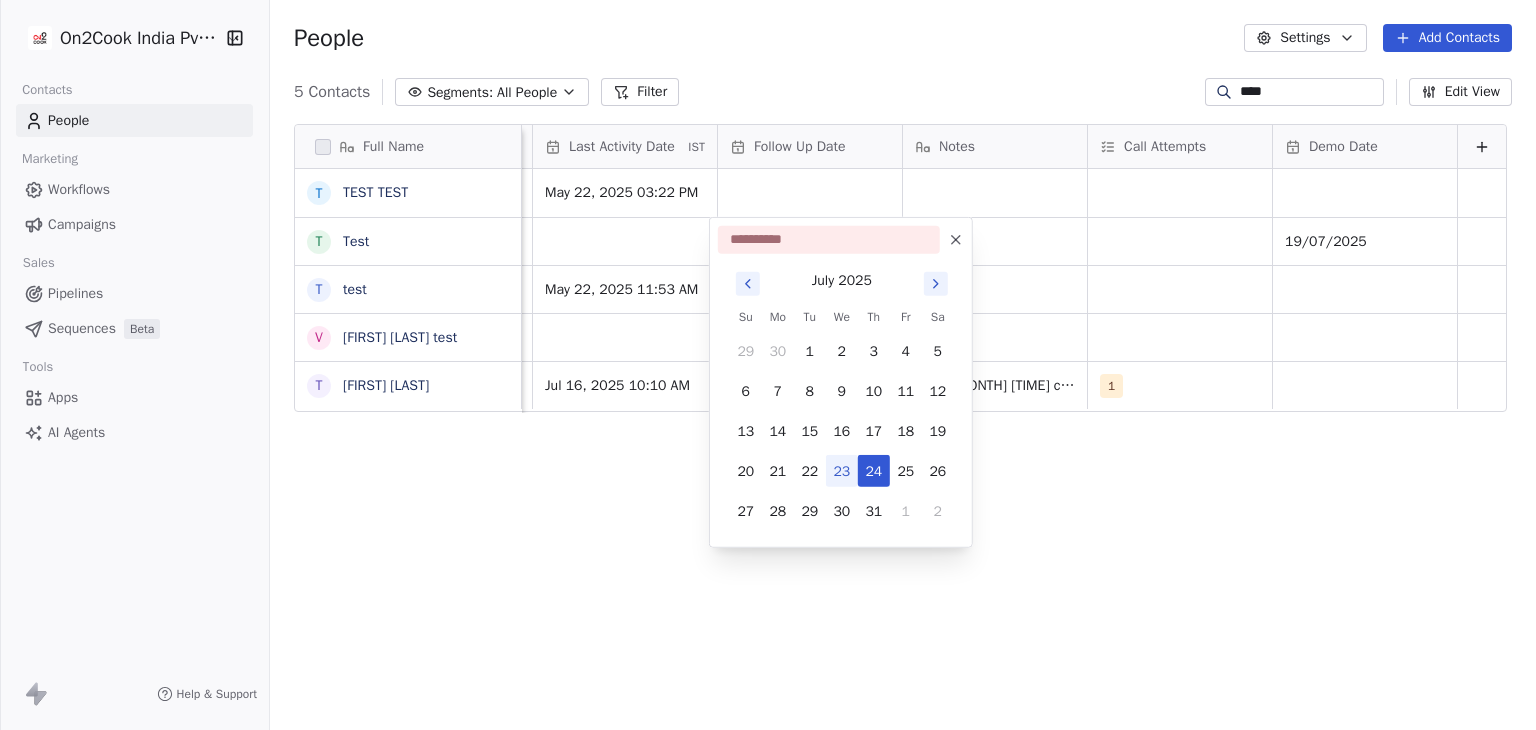 click on "On2Cook India Pvt. Ltd. Contacts People Marketing Workflows Campaigns Sales Pipelines Sequences Beta Tools Apps AI Agents Help & Support People Settings Add Contacts 5 Contacts Segments: All People Filter **** Edit View Tag Add to Sequence Export Full Name T TEST TEST T Test t test V Vithalani Anand test T Test Navin Patrick Sales Rep Website zomato link Last Activity Date IST Follow Up Date Notes Call Attempts Demo Date https://www.inventindia.com/ [DATE] [TIME] 24/07/2025 19/07/2025 www.xyz.com [DATE] [TIME] Jul 16, 2025 10:10 AM 28/07/2025 16-07 15:59 customer has chain kitchen like resort restuarant etc, told me he is coming to ahmedabad in few days currently brochure and detail shared 1
To pick up a draggable item, press the space bar. While dragging, use the arrow keys to move the item. Press space again to drop the item in its new position, or press escape to cancel. July 2025 Su Mo Tu We Th Fr Sa 29 30 1 2 3 4 5 6 7 8 9 10 11 12 13 14 15 16 17 18 19 20" at bounding box center (768, 365) 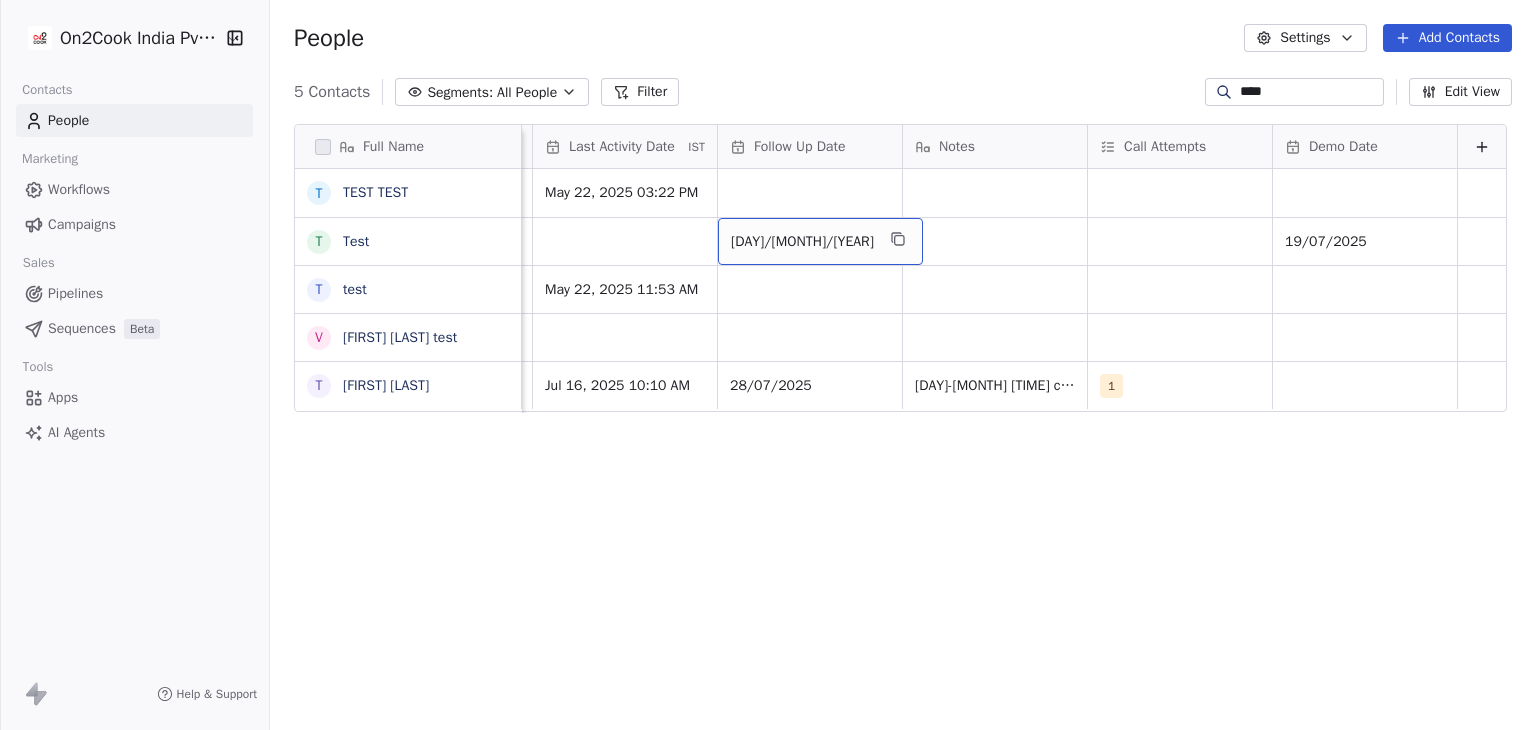 click on "[DAY]/[MONTH]/[YEAR]" at bounding box center [820, 241] 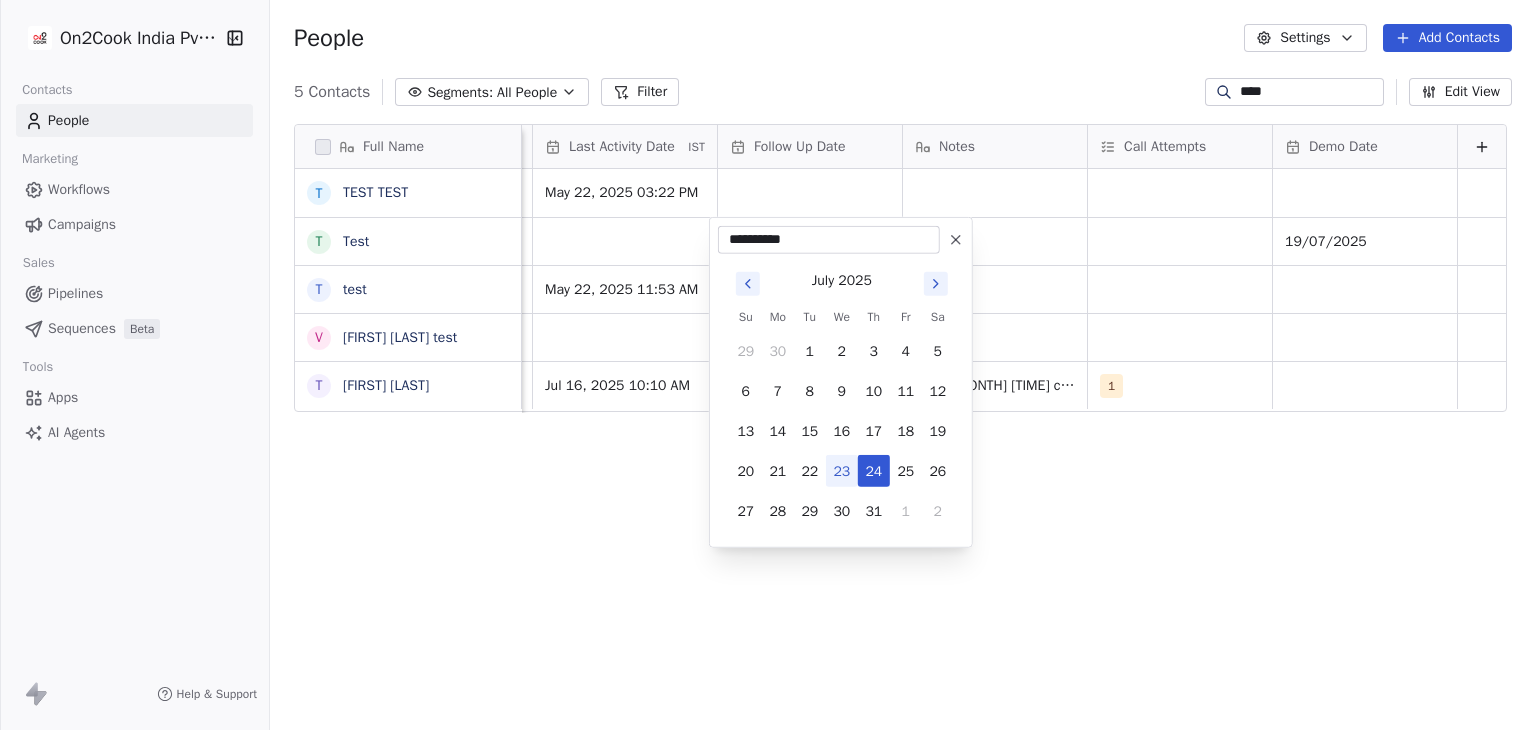 click 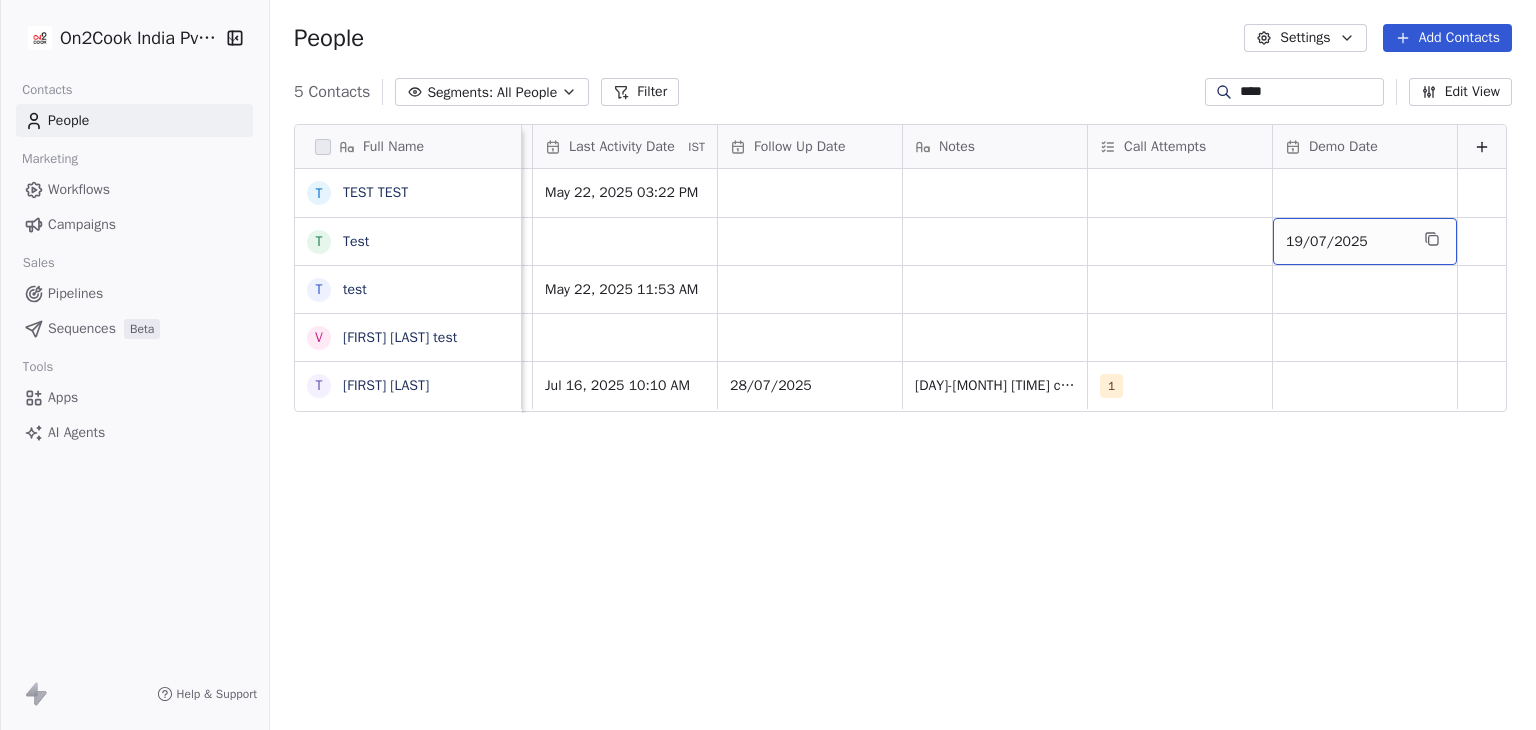 click on "19/07/2025" at bounding box center (1347, 242) 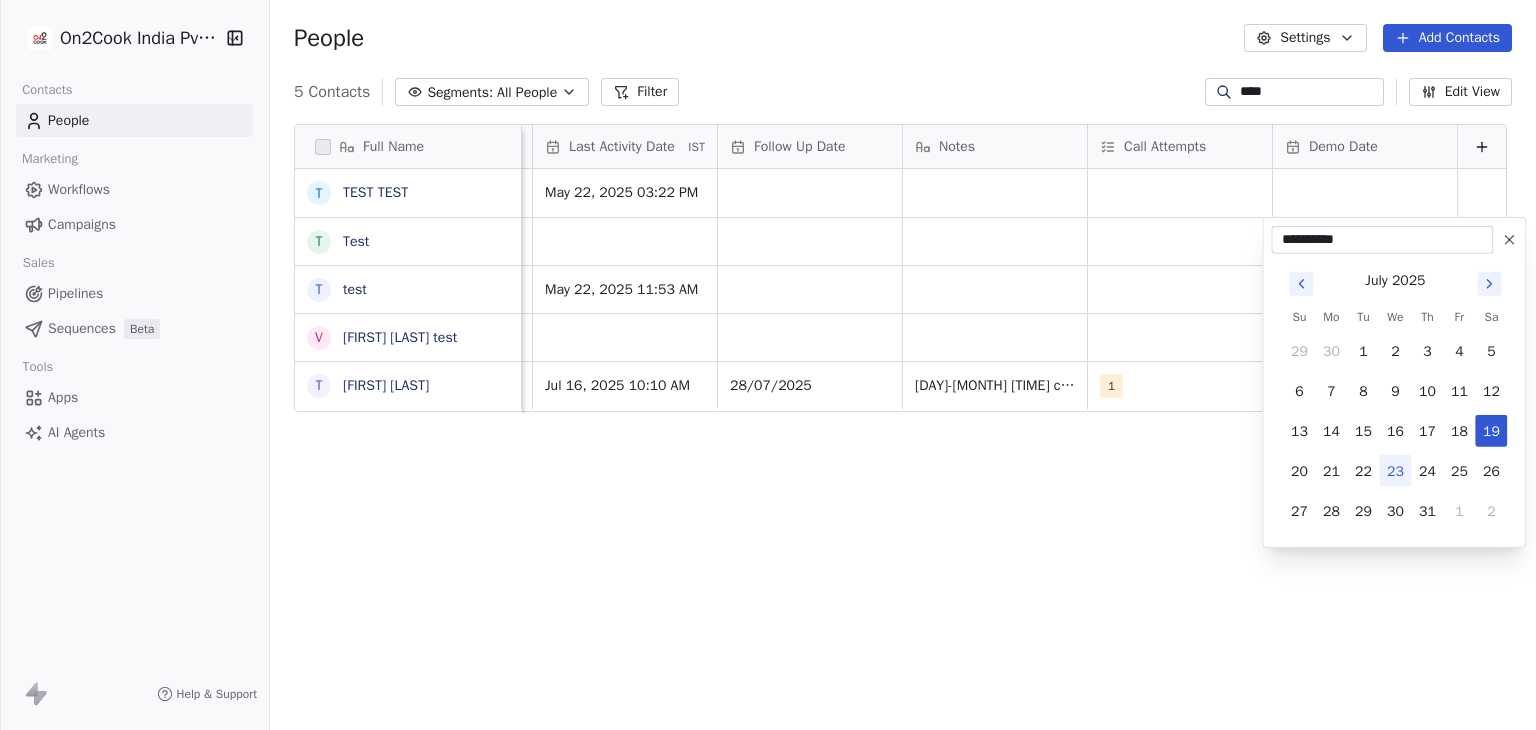 click 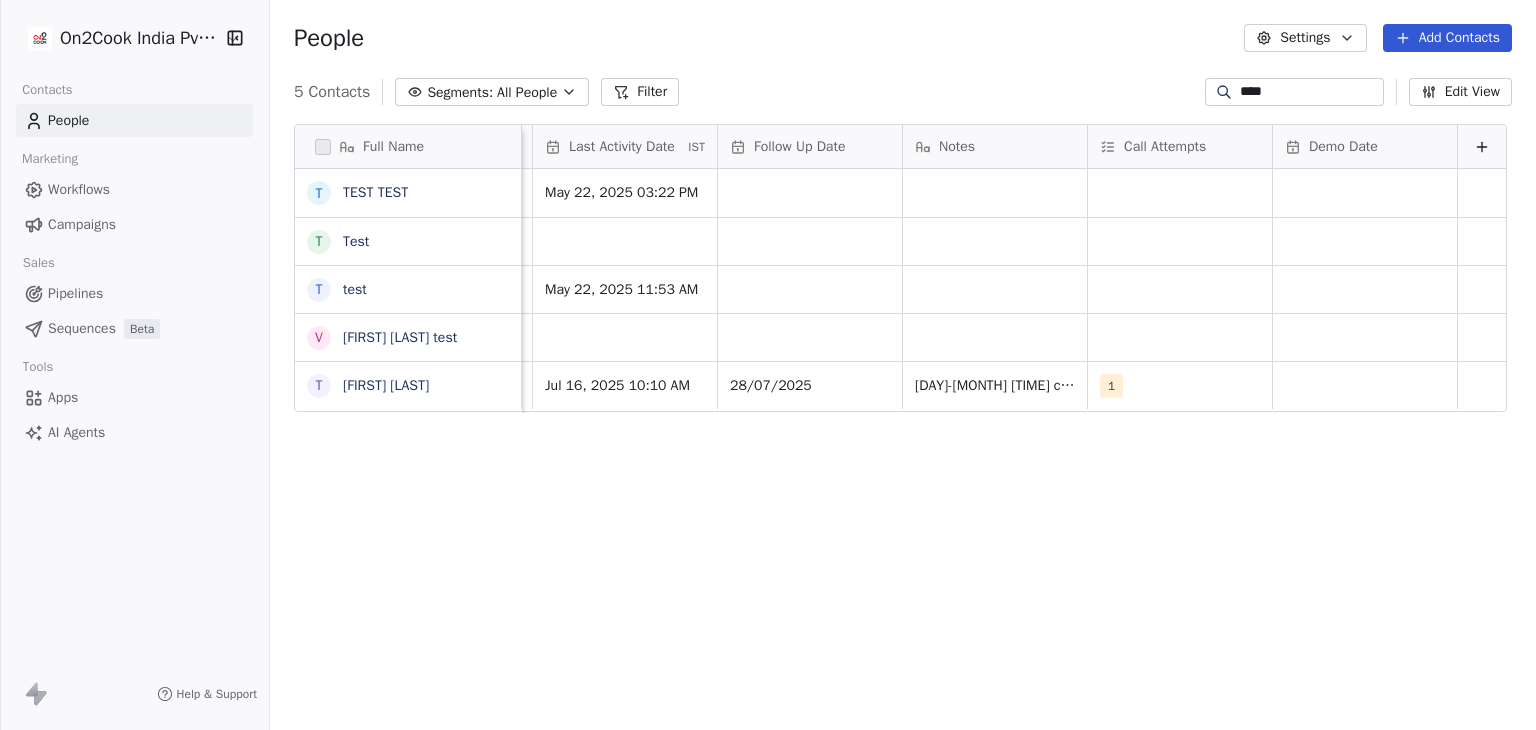 click on "Full Name T TEST TEST T Test t test V [LAST] [FIRST] test T Test [FIRST] [FIRST] Assignee Sales Rep Website zomato link Last Activity Date IST Follow Up Date Notes Call Attempts Demo Date   Salim https://www.inventindia.com/ [MONTH] [DAY], [YEAR] [TIME] [AM/PM]     www.xyz.com [MONTH] [DAY], [YEAR] [TIME] [AM/PM]     [MONTH] [DAY], [YEAR] [TIME] [AM/PM] [DAY]-[MONTH] [TIME] customer has chain kitchen like resort restuarant etc, told me he is coming to ahmedabad in few days currently brochure and detail shared 1
To pick up a draggable item, press the space bar.
While dragging, use the arrow keys to move the item.
Press space again to drop the item in its new position, or press escape to cancel." at bounding box center [903, 429] 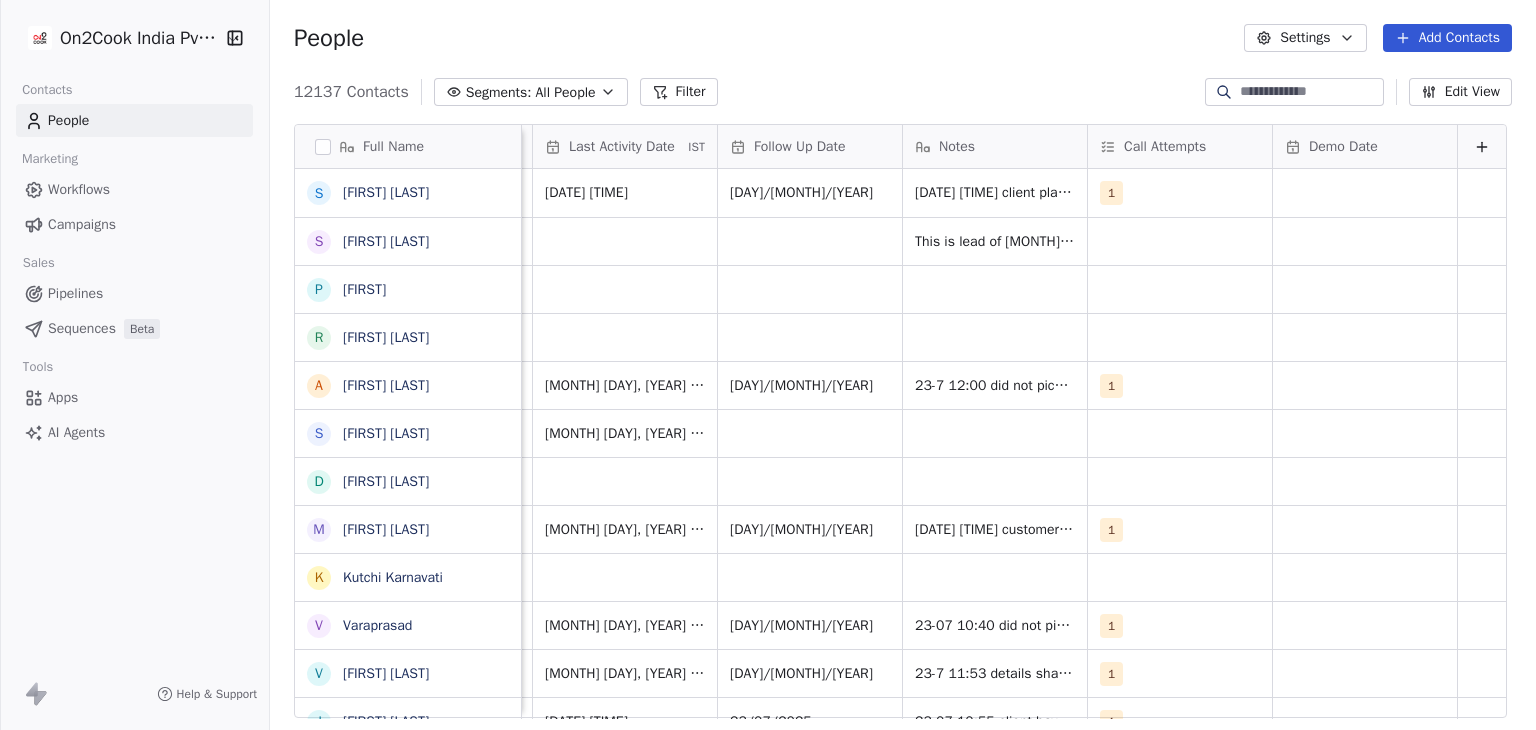 click on "[NUMBER] Contacts Segments: All People Filter Edit View" at bounding box center (903, 92) 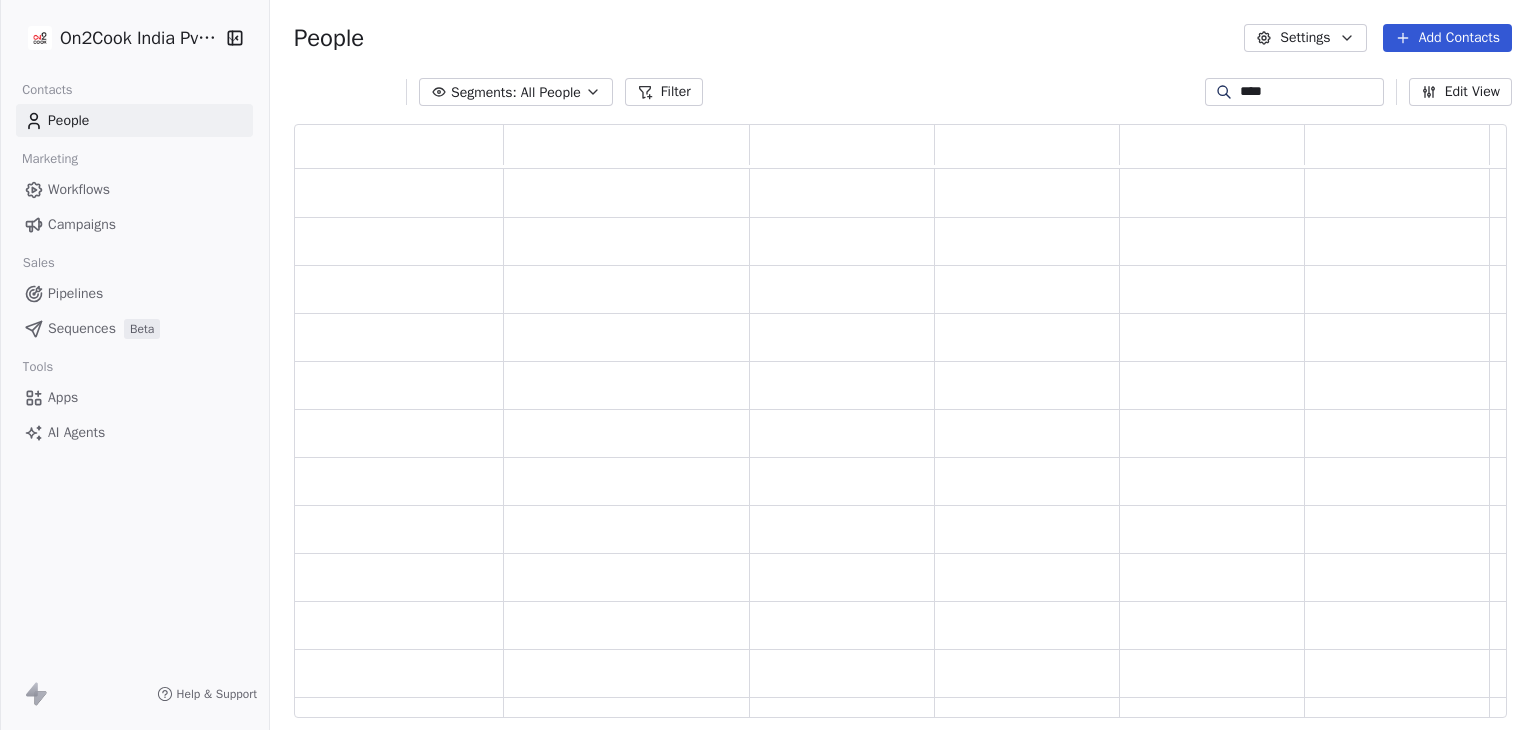 scroll, scrollTop: 16, scrollLeft: 16, axis: both 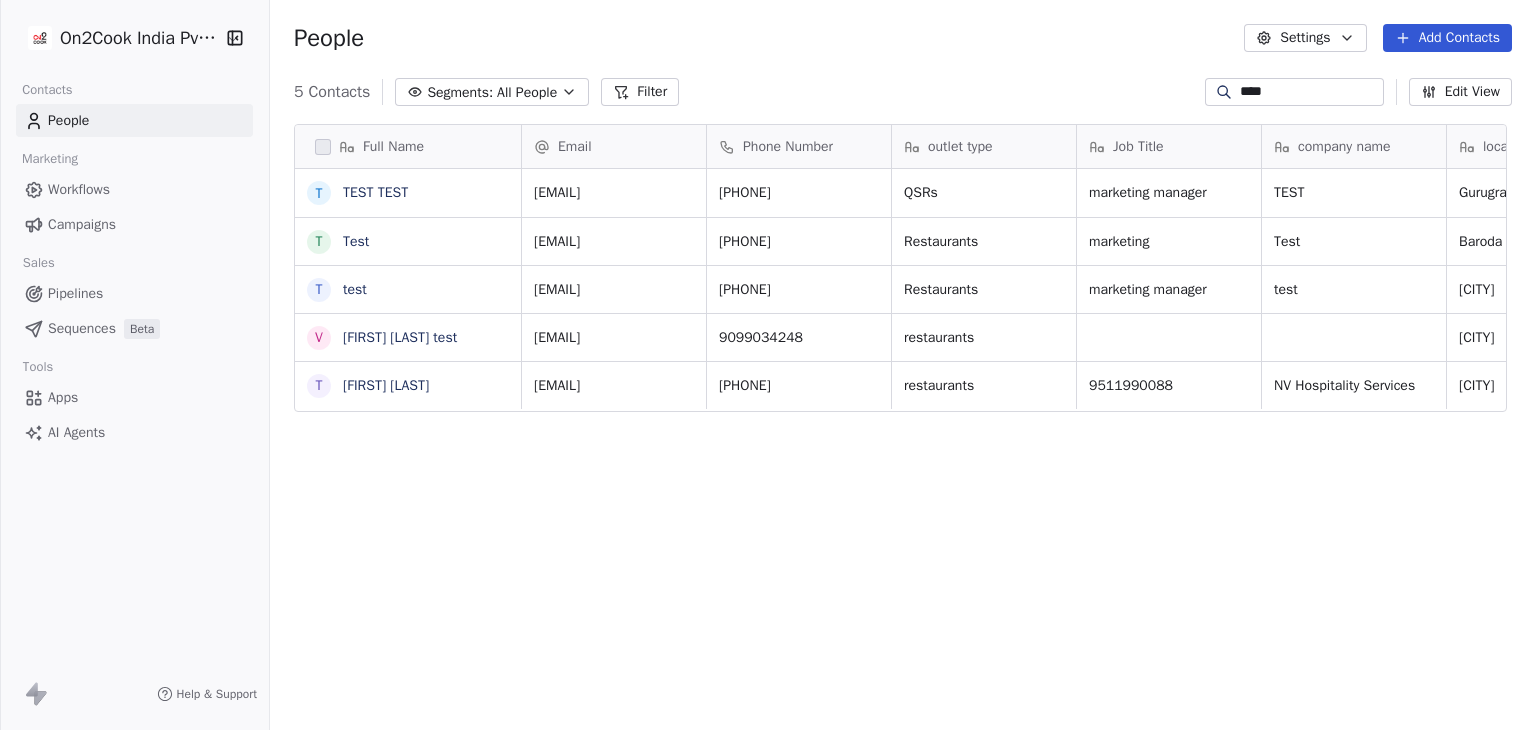 type on "****" 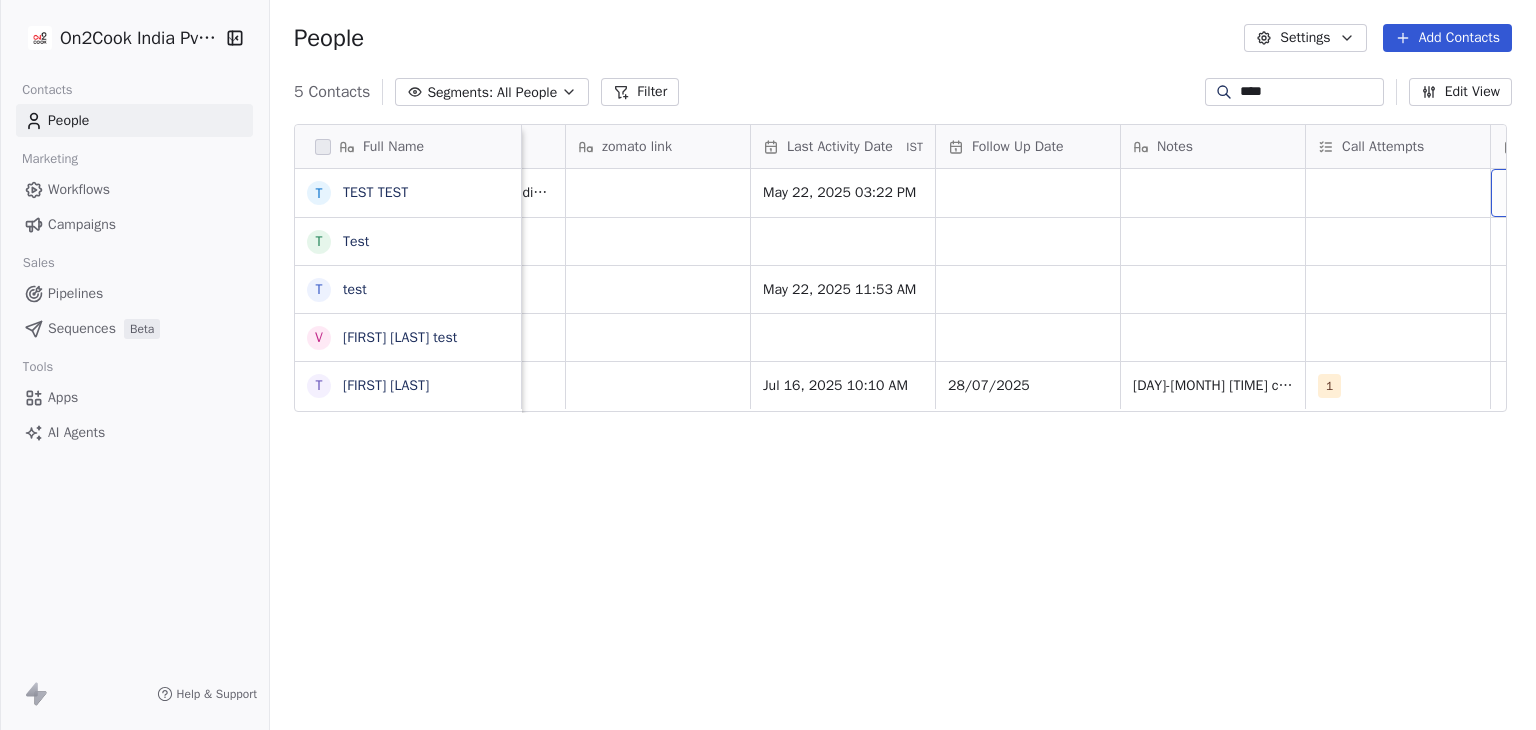 scroll, scrollTop: 0, scrollLeft: 2916, axis: horizontal 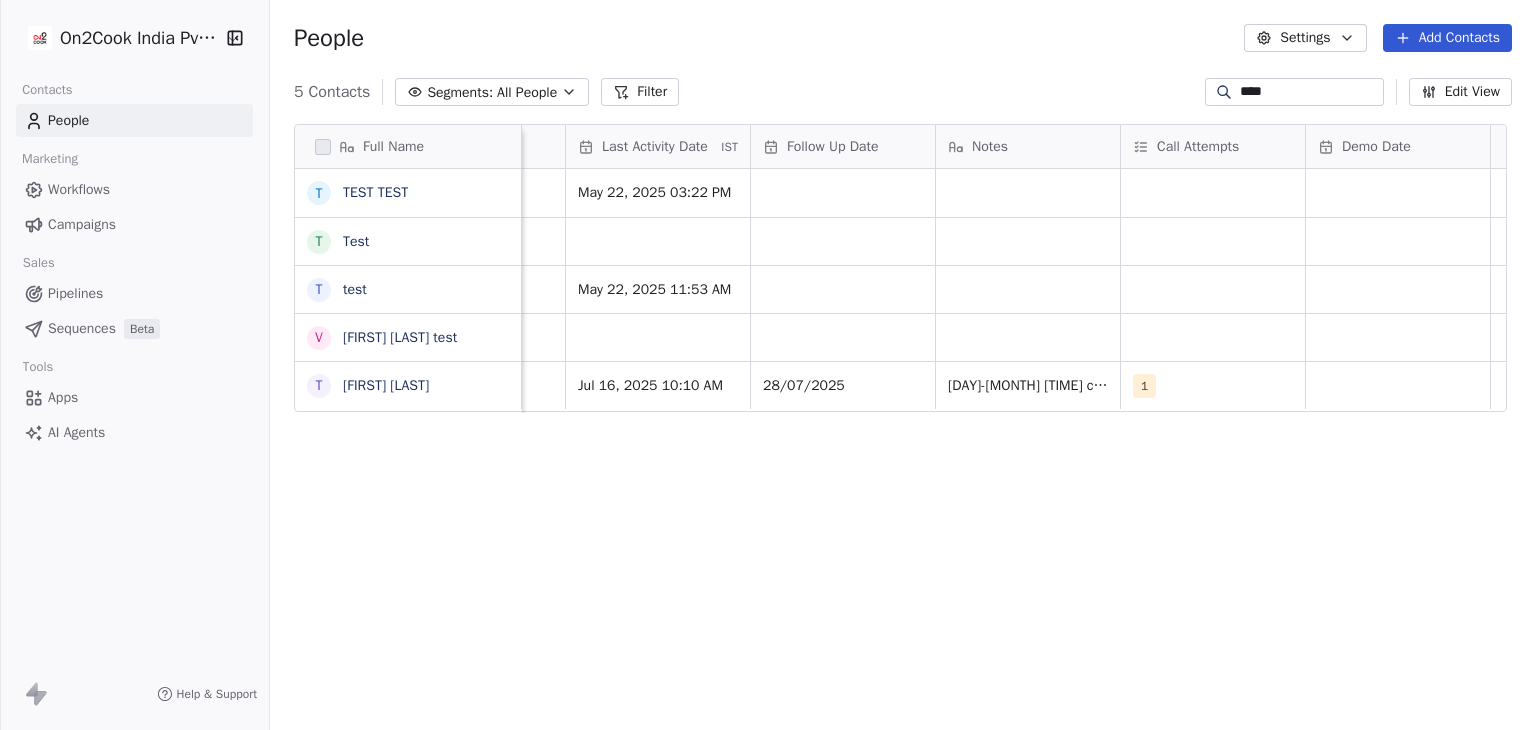 click on "[NUMBER] Contacts Segments: All People Filter  **** Edit View" at bounding box center [903, 92] 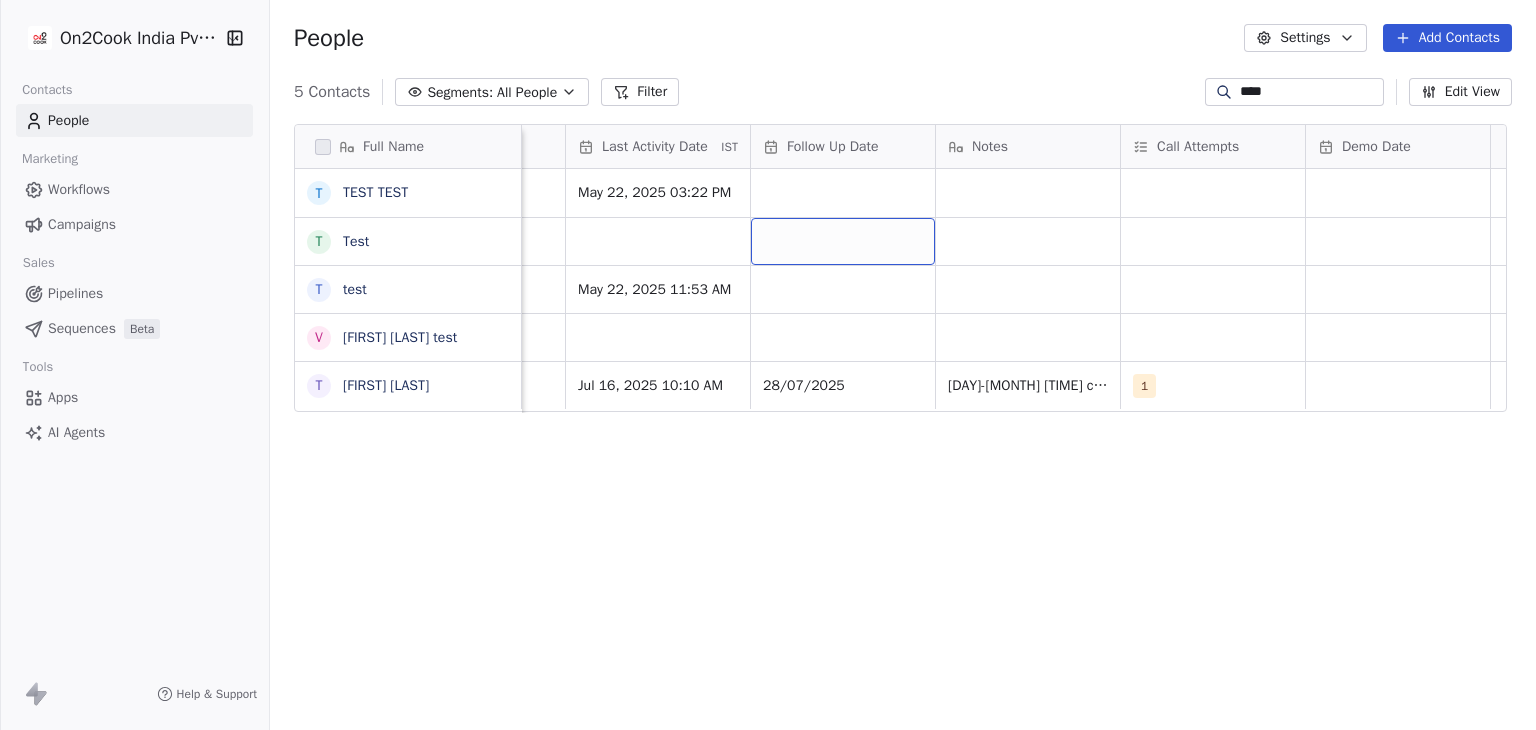 click at bounding box center [843, 241] 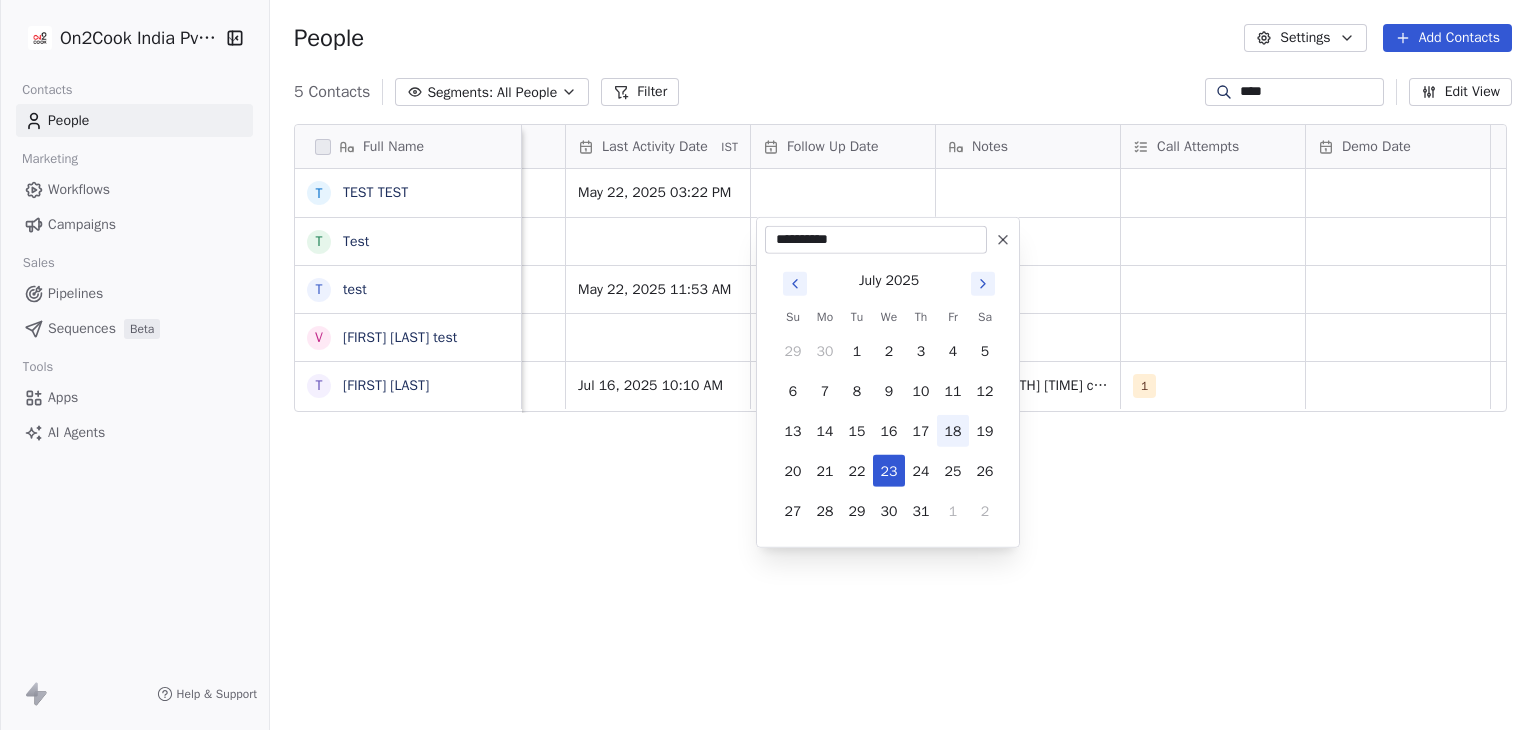 click on "18" at bounding box center [953, 431] 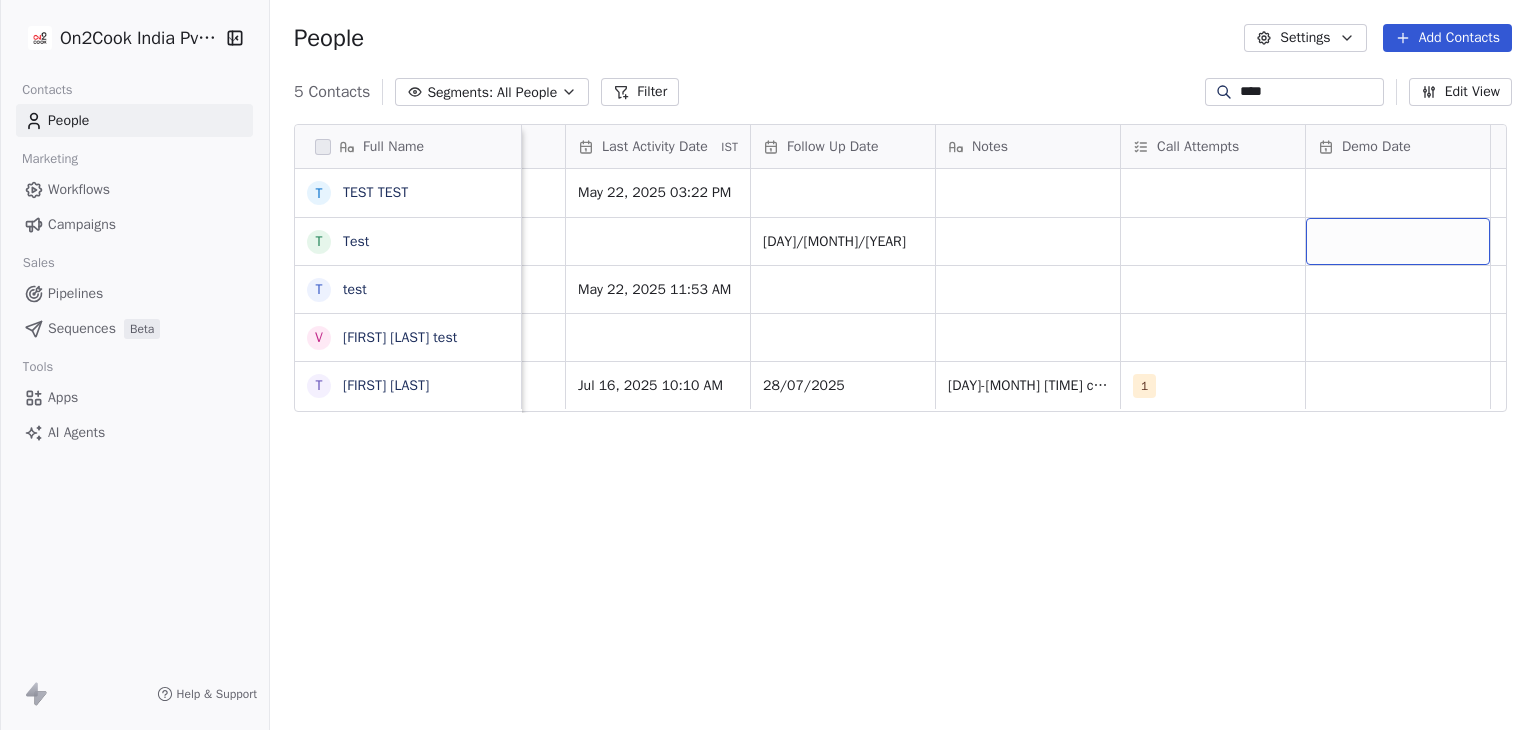 click at bounding box center (1398, 241) 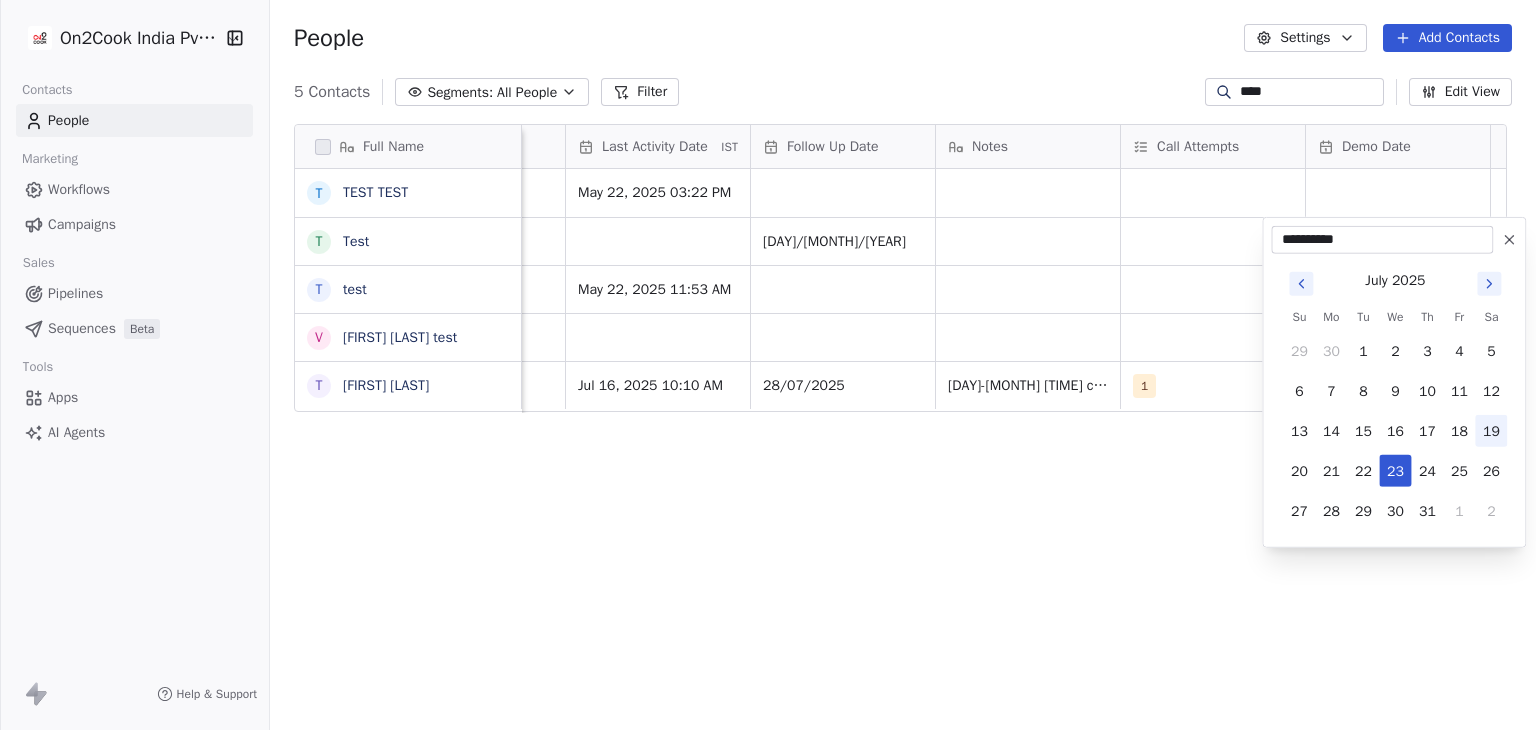 click on "19" at bounding box center [1491, 431] 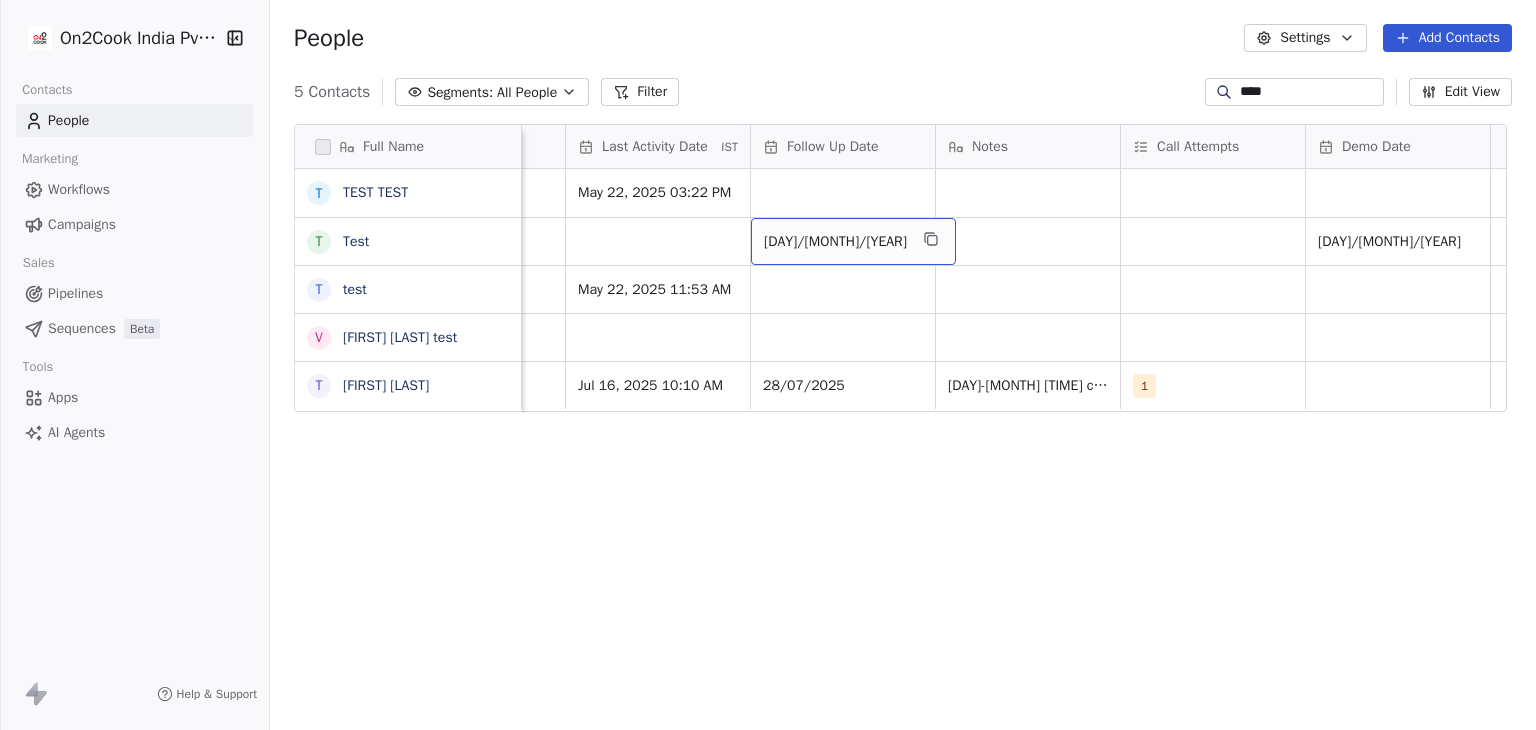 click on "[DAY]/[MONTH]/[YEAR]" at bounding box center [835, 242] 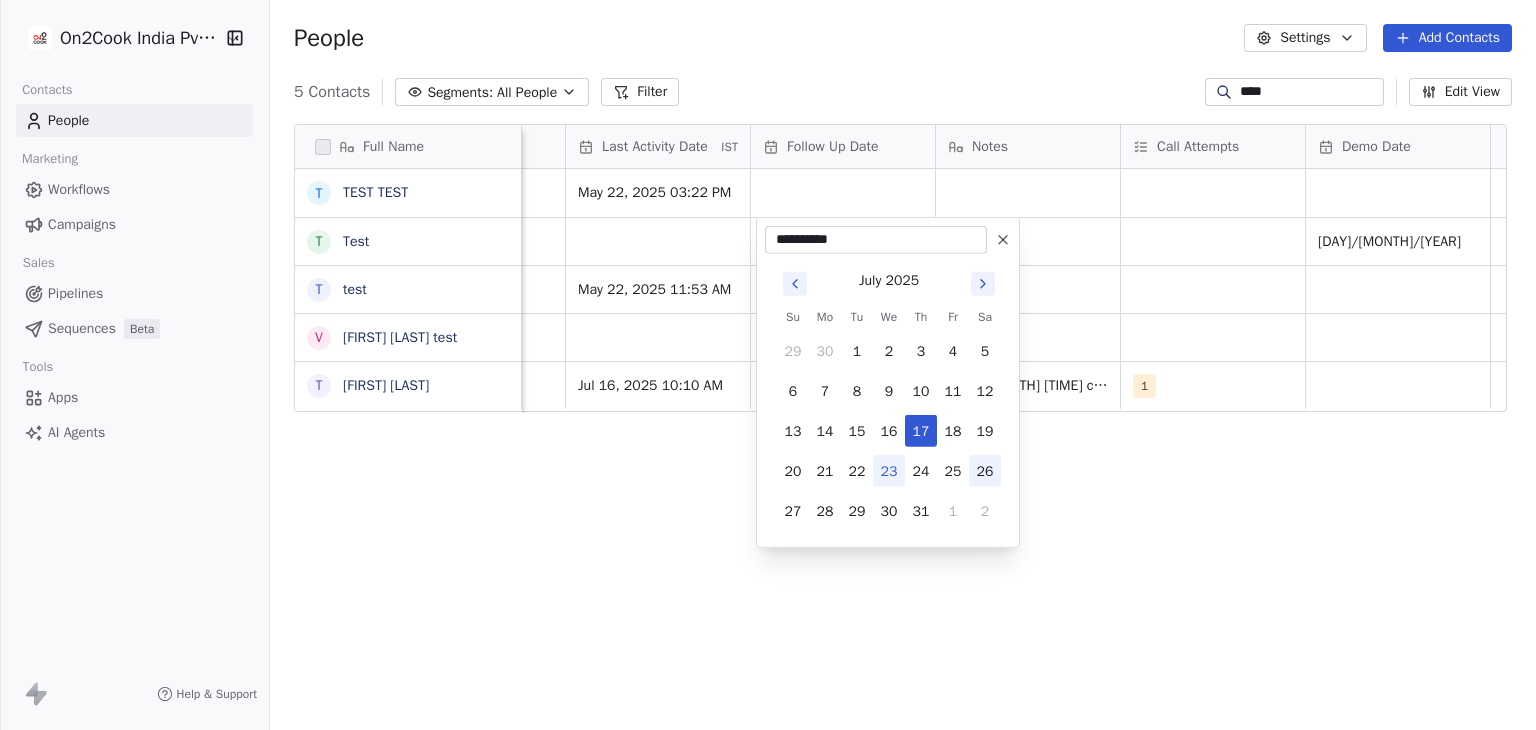 click on "26" at bounding box center (985, 471) 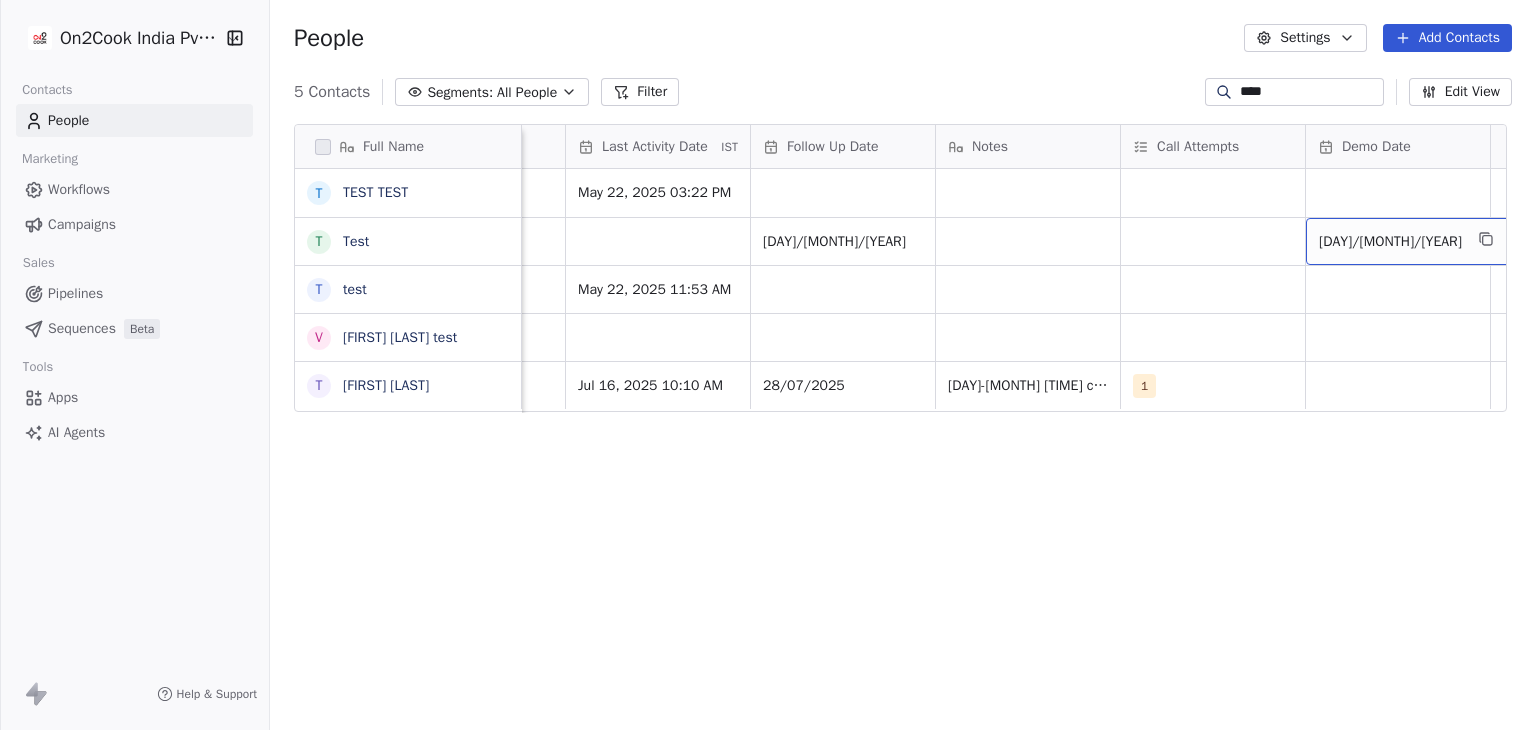 click on "[DAY]/[MONTH]/[YEAR]" at bounding box center [1390, 242] 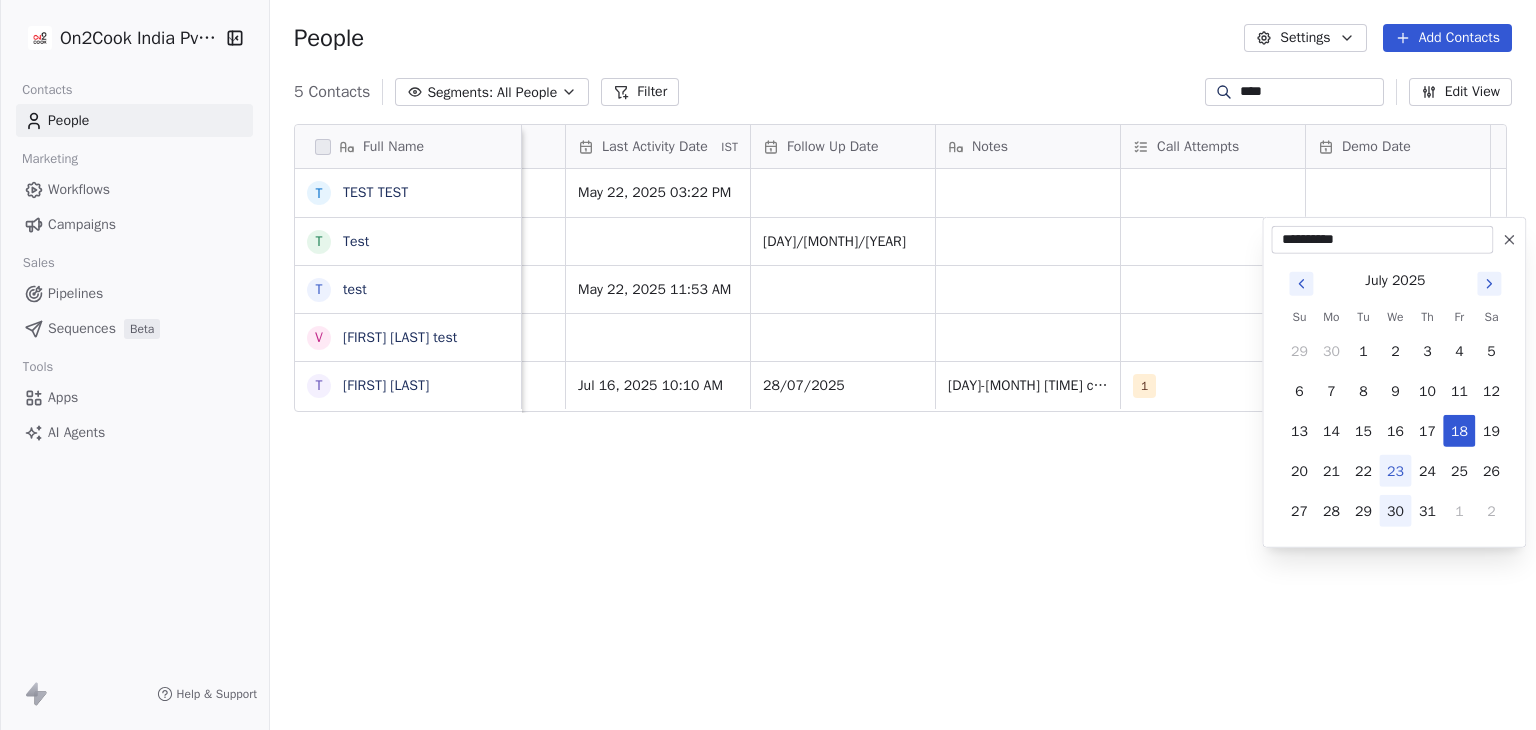 click on "30" at bounding box center [1395, 511] 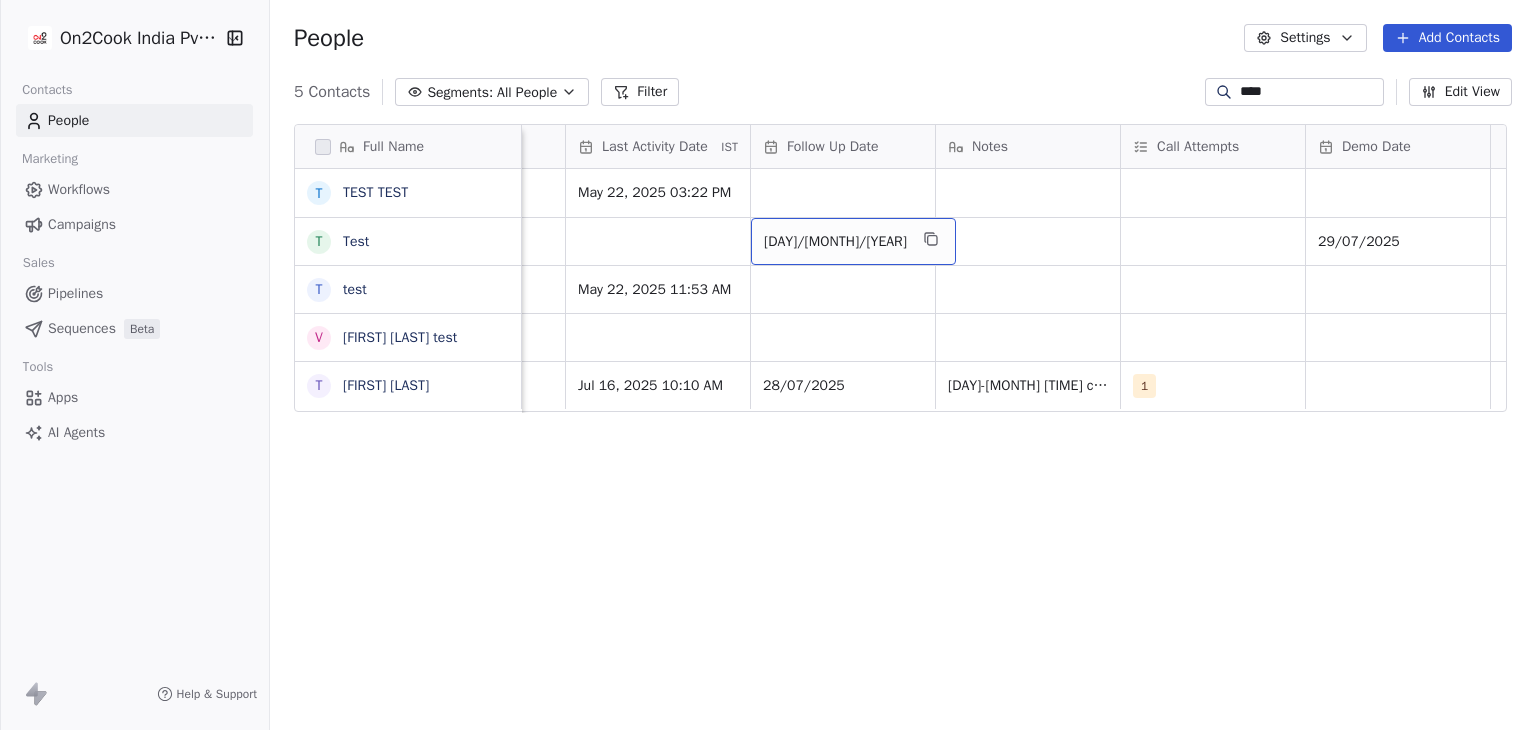 click on "[DAY]/[MONTH]/[YEAR]" at bounding box center (835, 242) 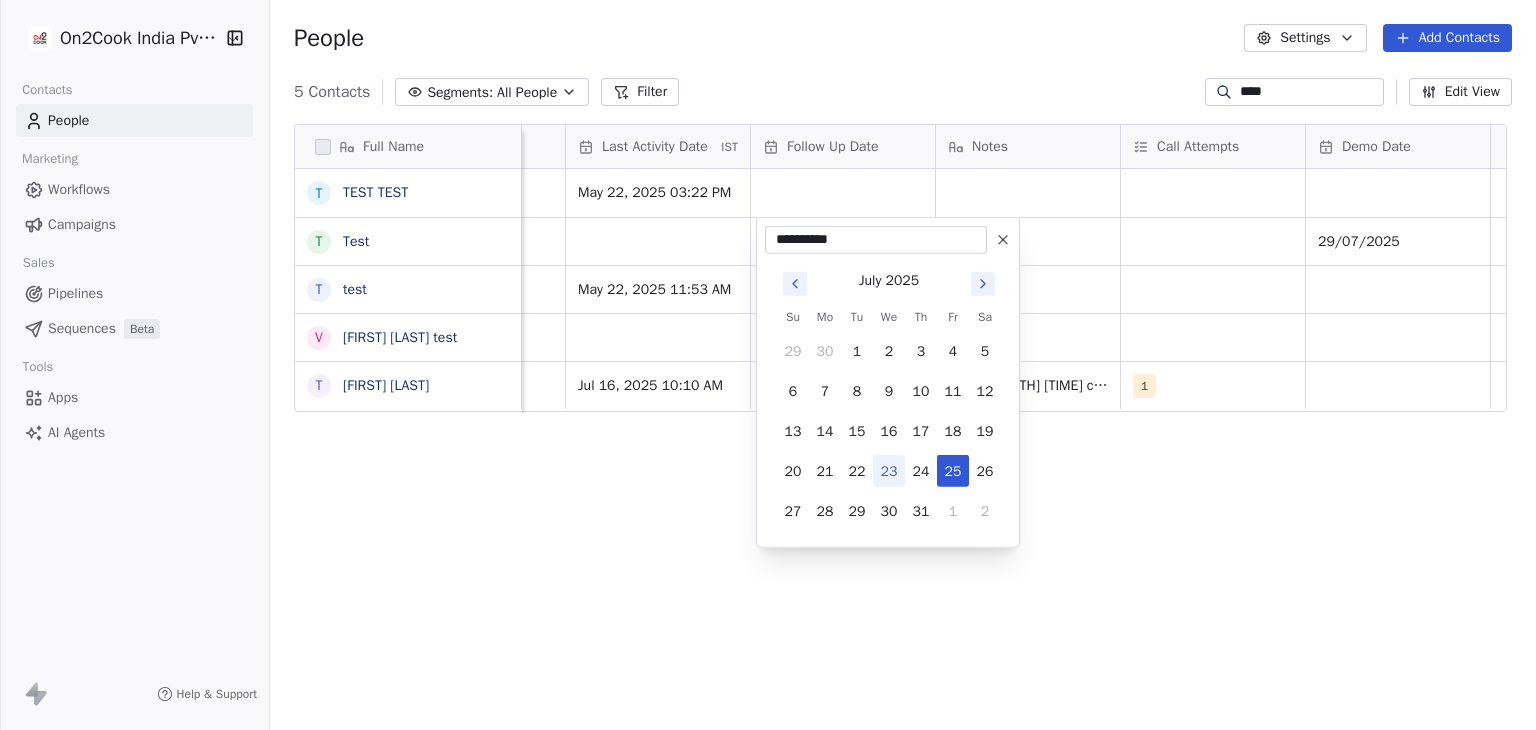 click 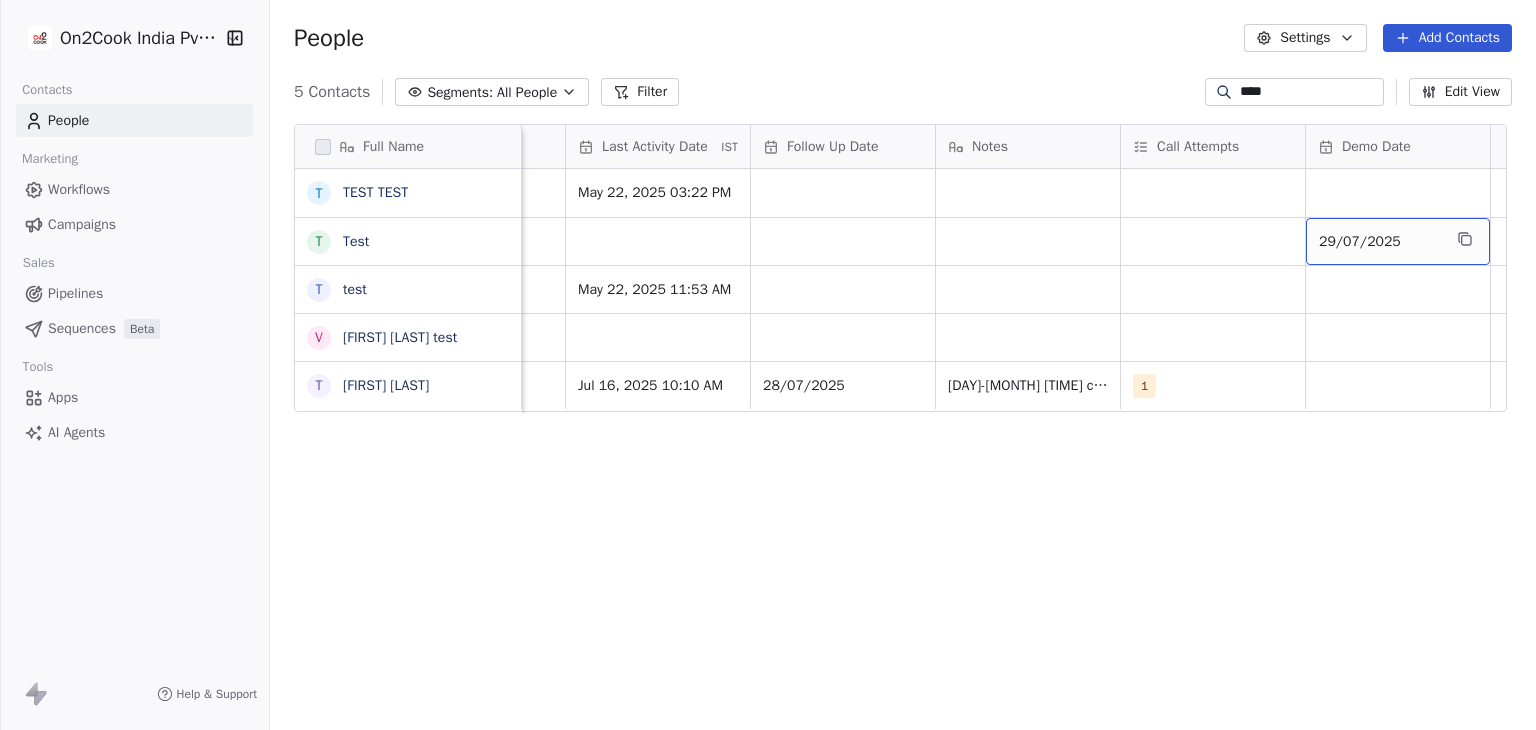 click on "29/07/2025" at bounding box center (1398, 241) 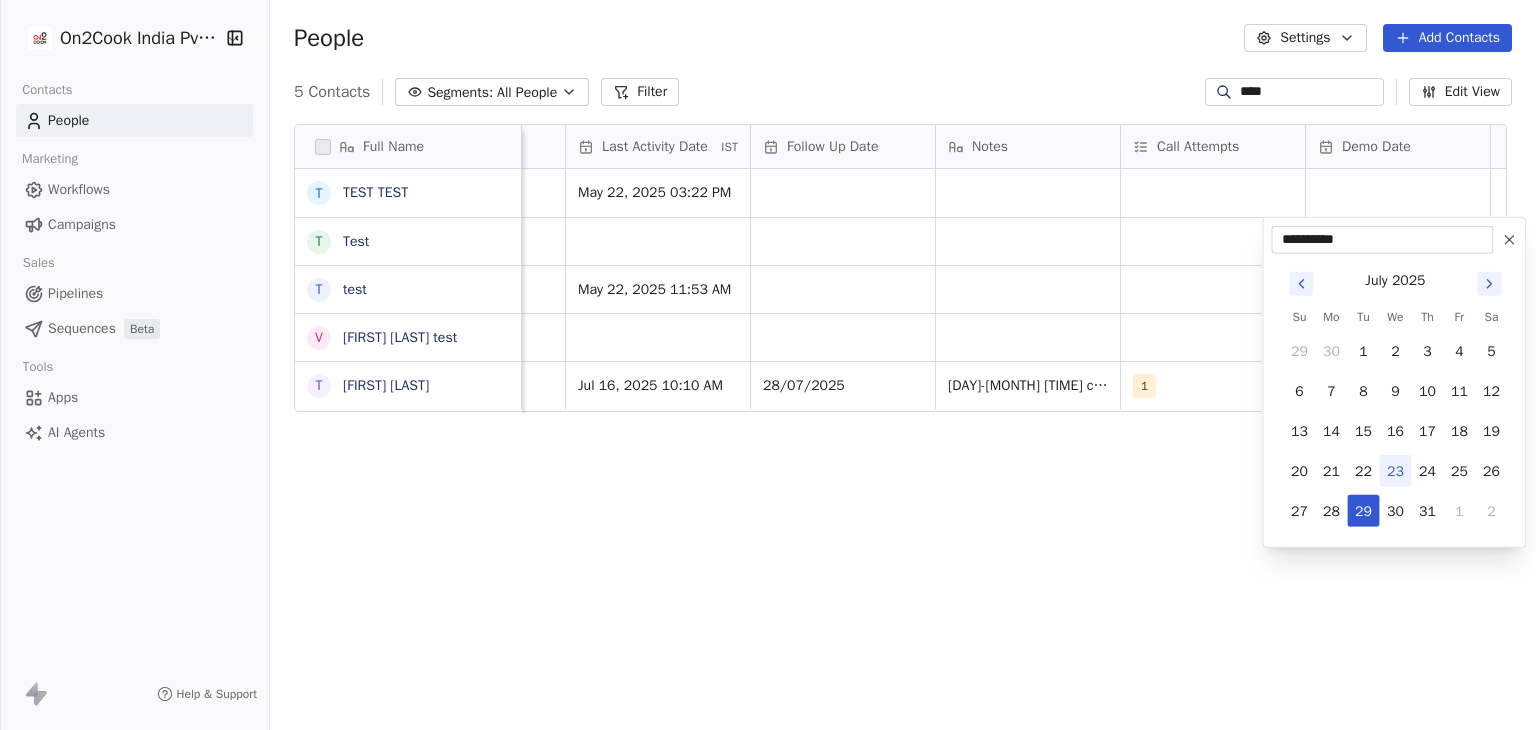 click 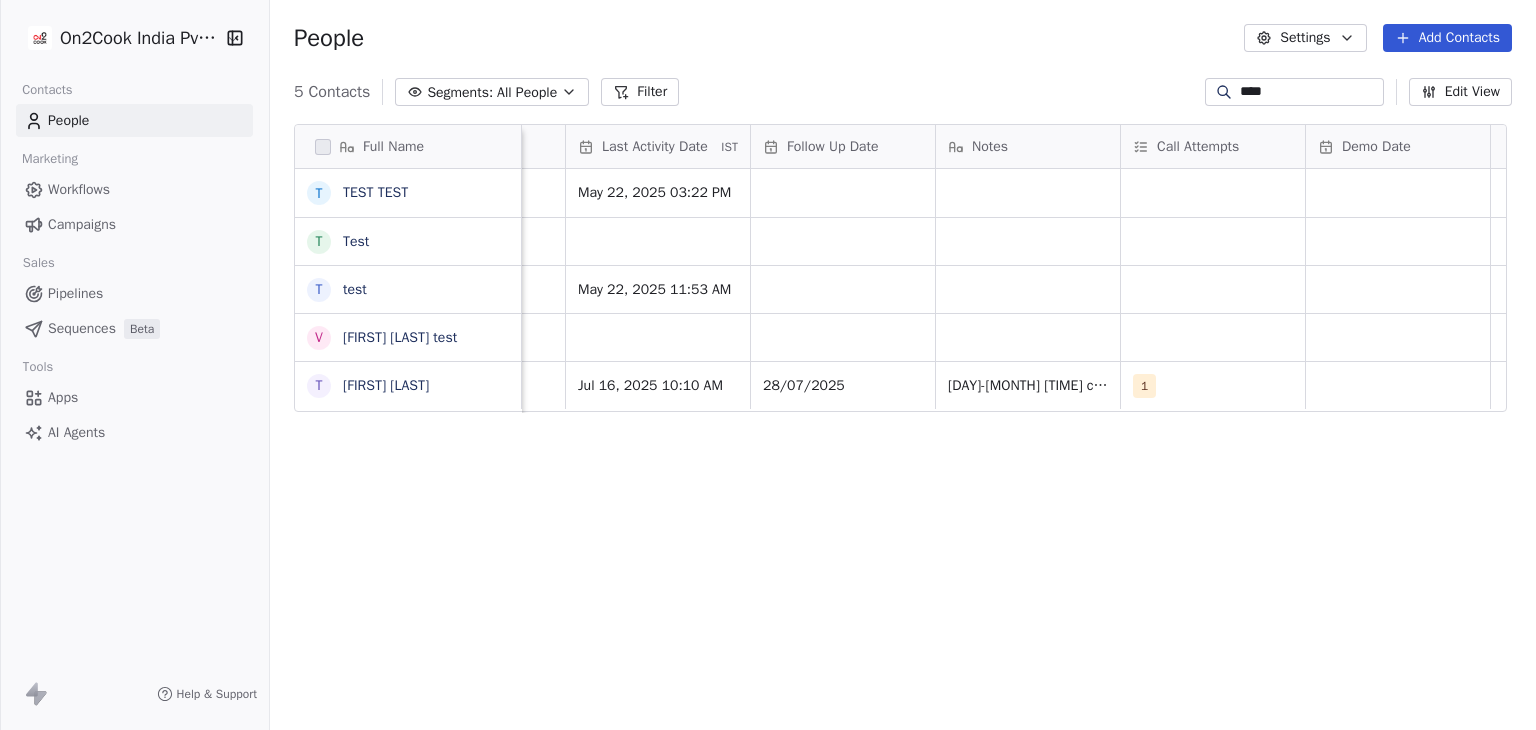 click on "Full Name T TEST TEST T Test t test V [LAST] [FIRST] test T Test [FIRST] [FIRST] Assignee Sales Rep Website zomato link Last Activity Date IST Follow Up Date Notes Call Attempts Demo Date   Salim https://www.inventindia.com/ [MONTH] [DAY], [YEAR] [TIME] [AM/PM]   Ronit   Madhuri www.xyz.com [MONTH] [DAY], [YEAR] [TIME] [AM/PM]   Ronit   Ronit [MONTH] [DAY], [YEAR] [TIME] [AM/PM] [DAY]/[MONTH]/[YEAR] [DAY]-[MONTH] [TIME] customer has chain kitchen like resort restuarant etc, told me he is coming to ahmedabad in few days currently brochure and detail shared 1
To pick up a draggable item, press the space bar.
While dragging, use the arrow keys to move the item.
Press space again to drop the item in its new position, or press escape to cancel." at bounding box center (903, 429) 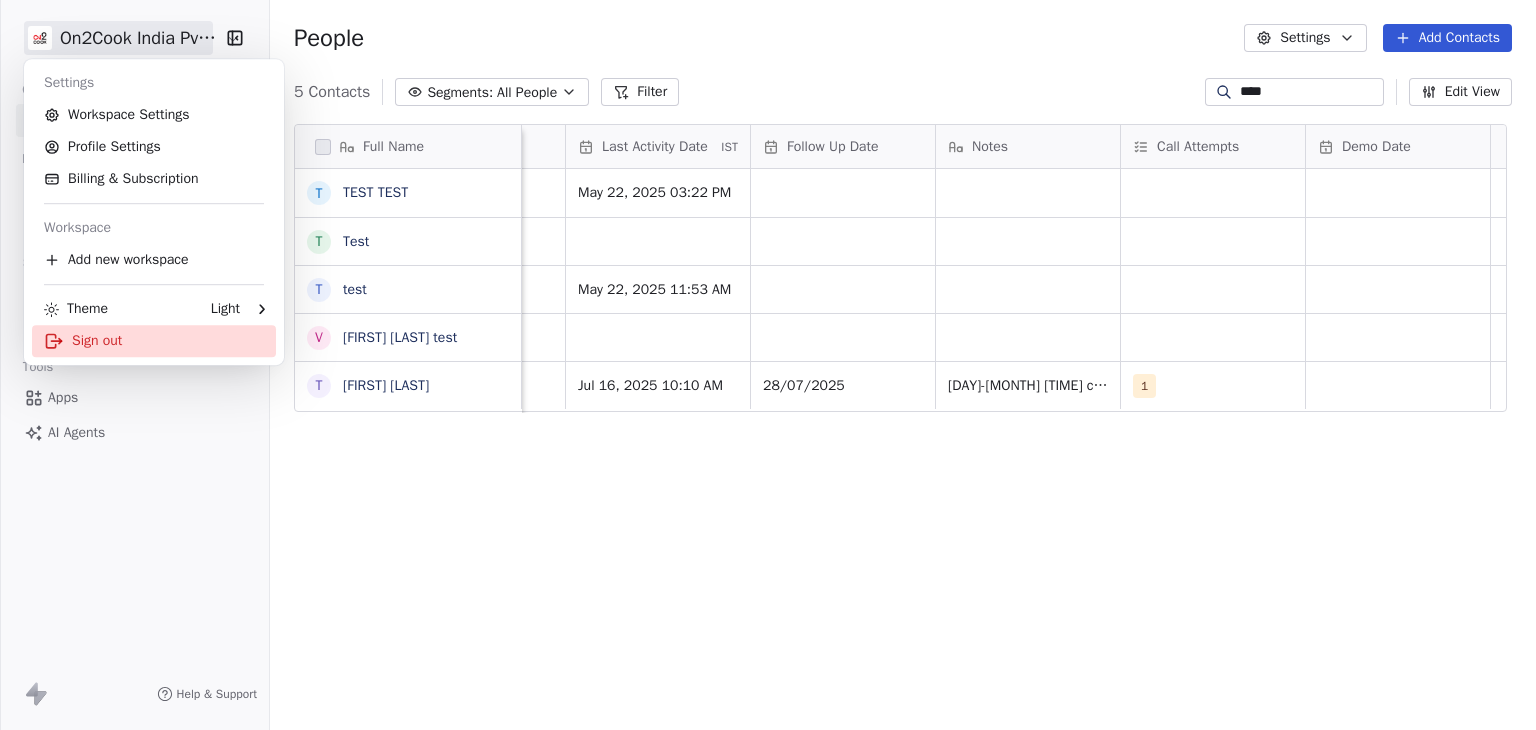click on "Sign out" at bounding box center (154, 341) 